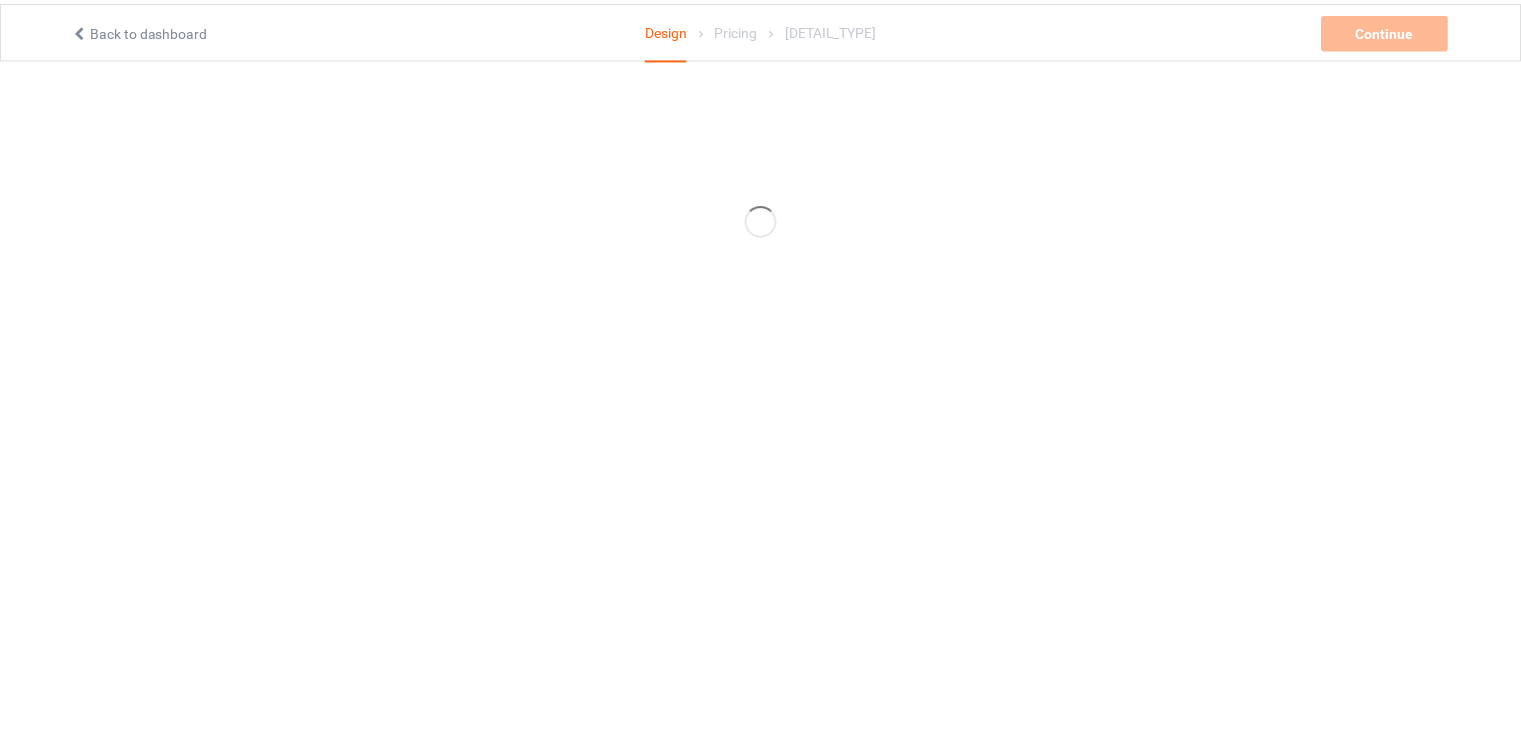 scroll, scrollTop: 0, scrollLeft: 0, axis: both 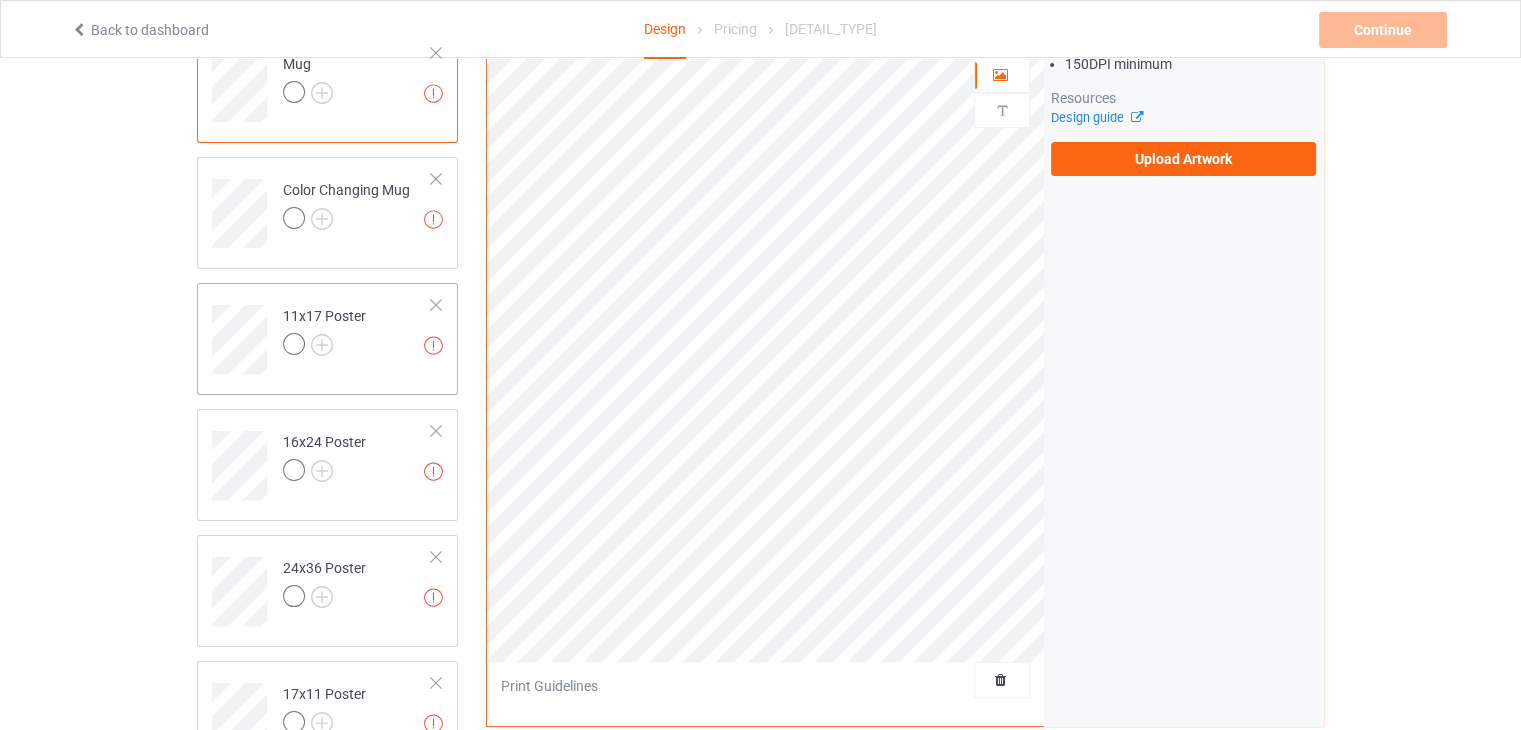 click at bounding box center [436, 305] 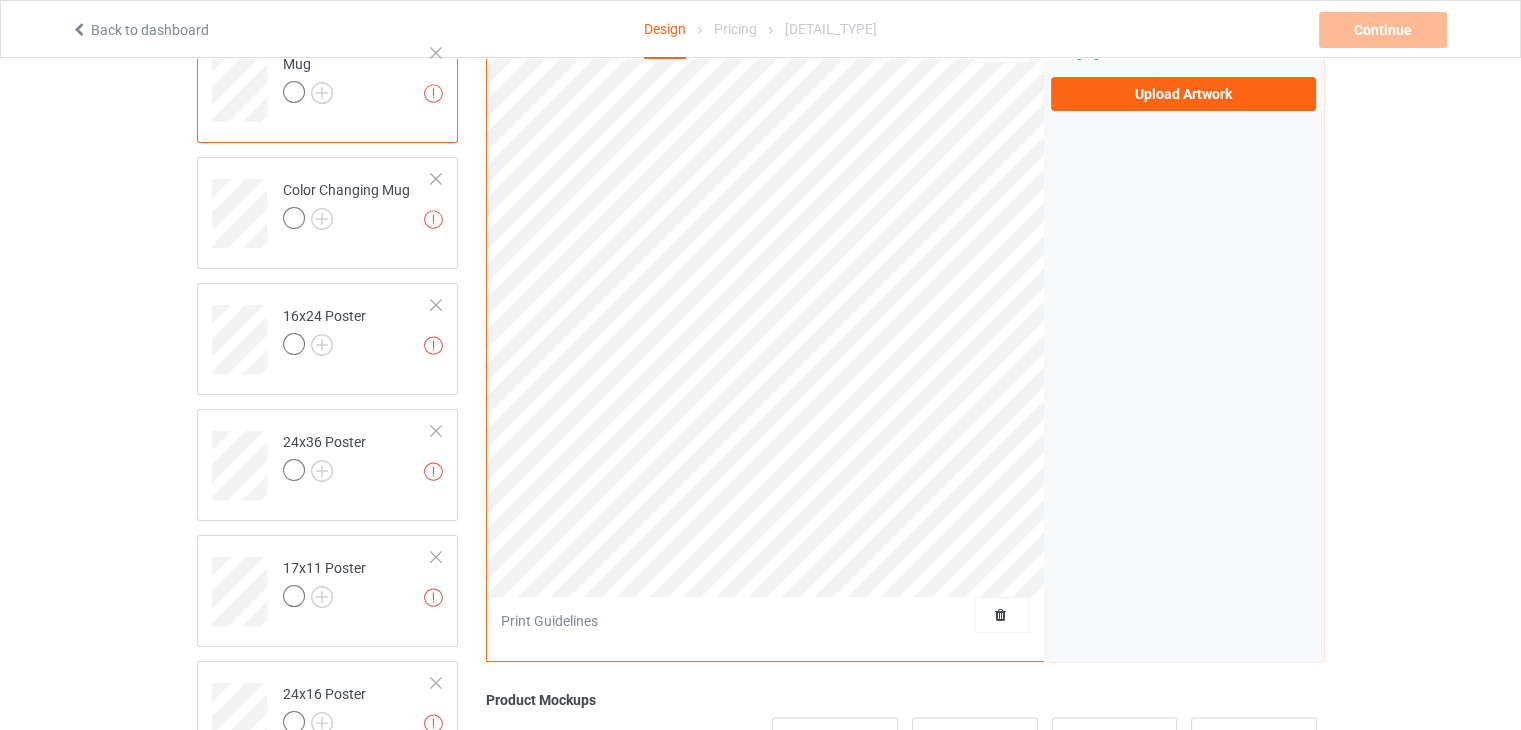 click at bounding box center (436, 305) 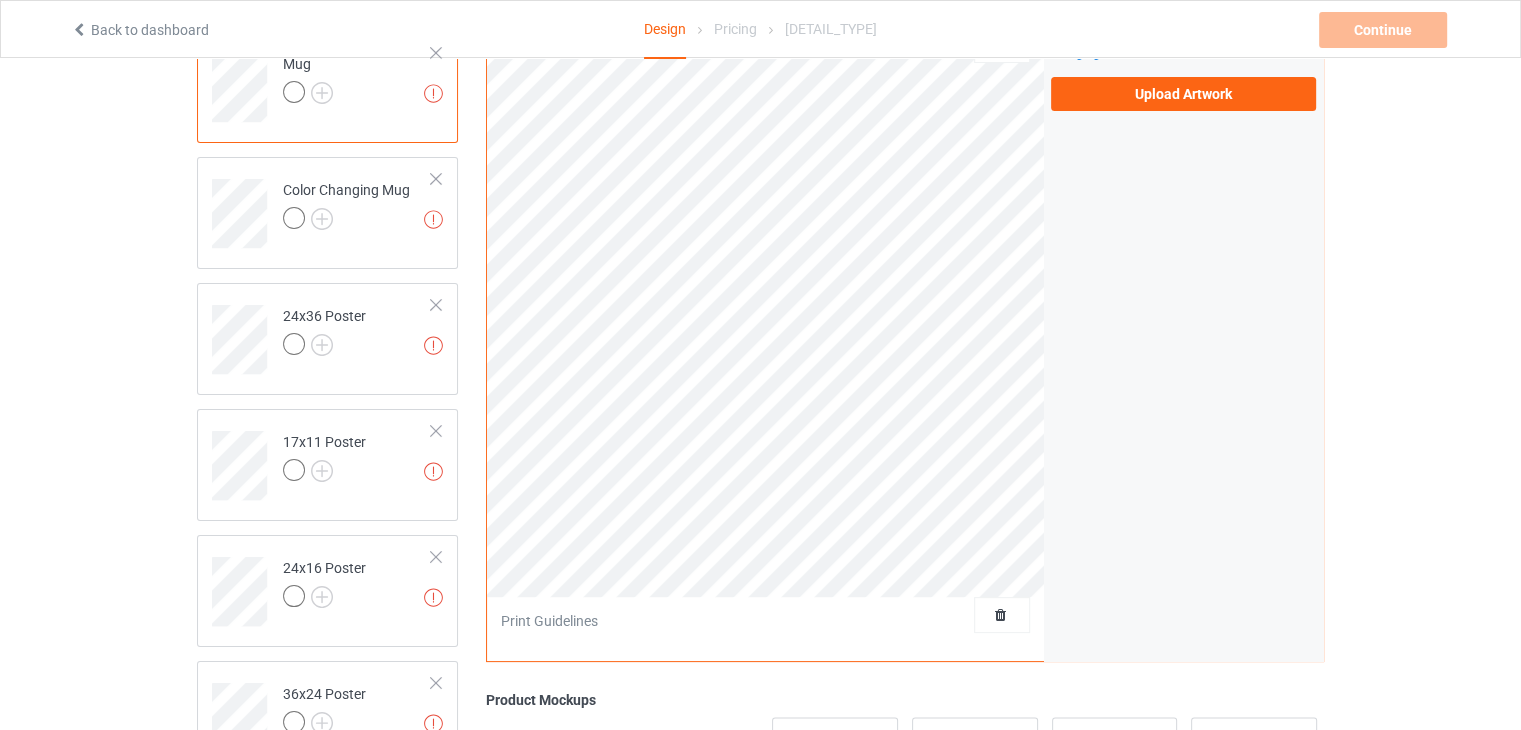 click at bounding box center (436, 305) 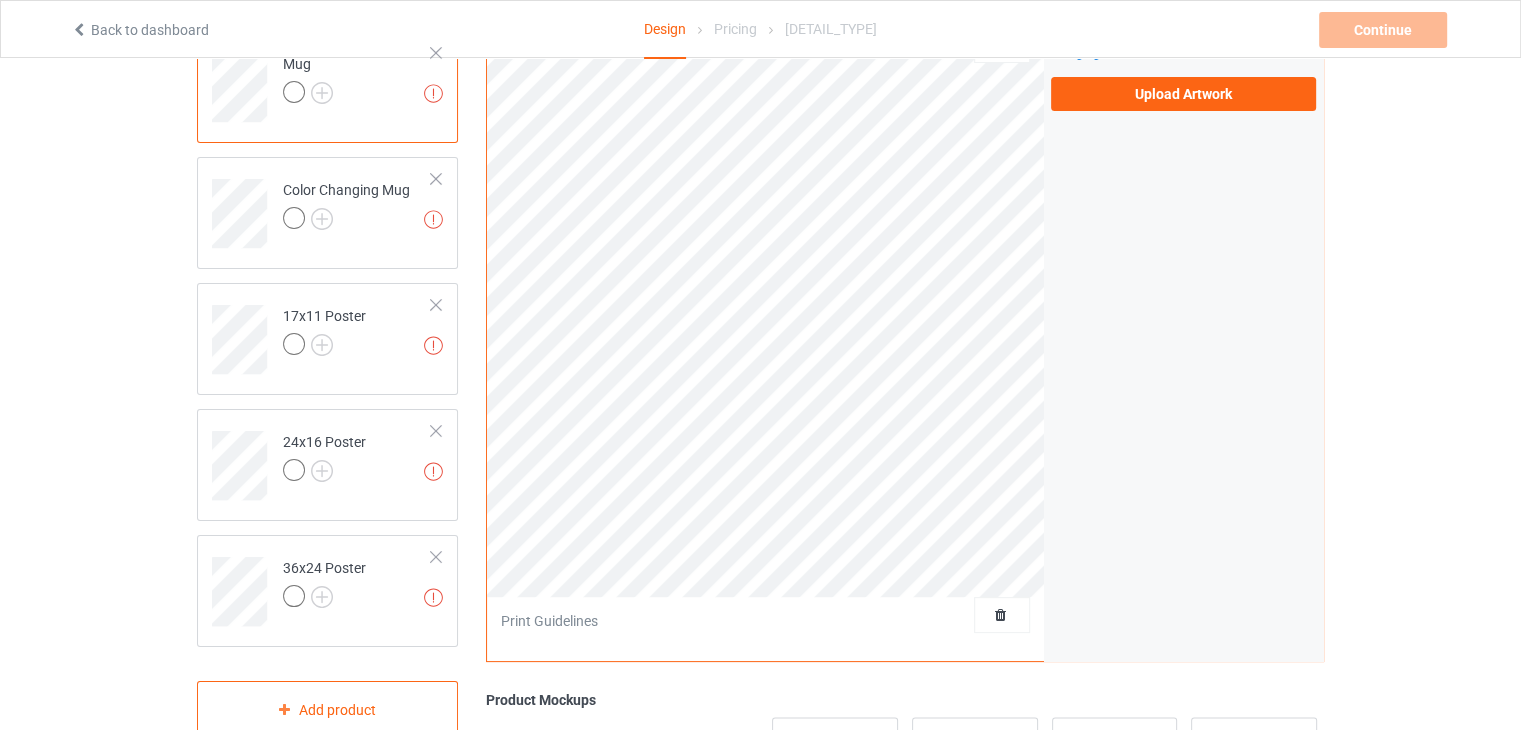 click at bounding box center [436, 305] 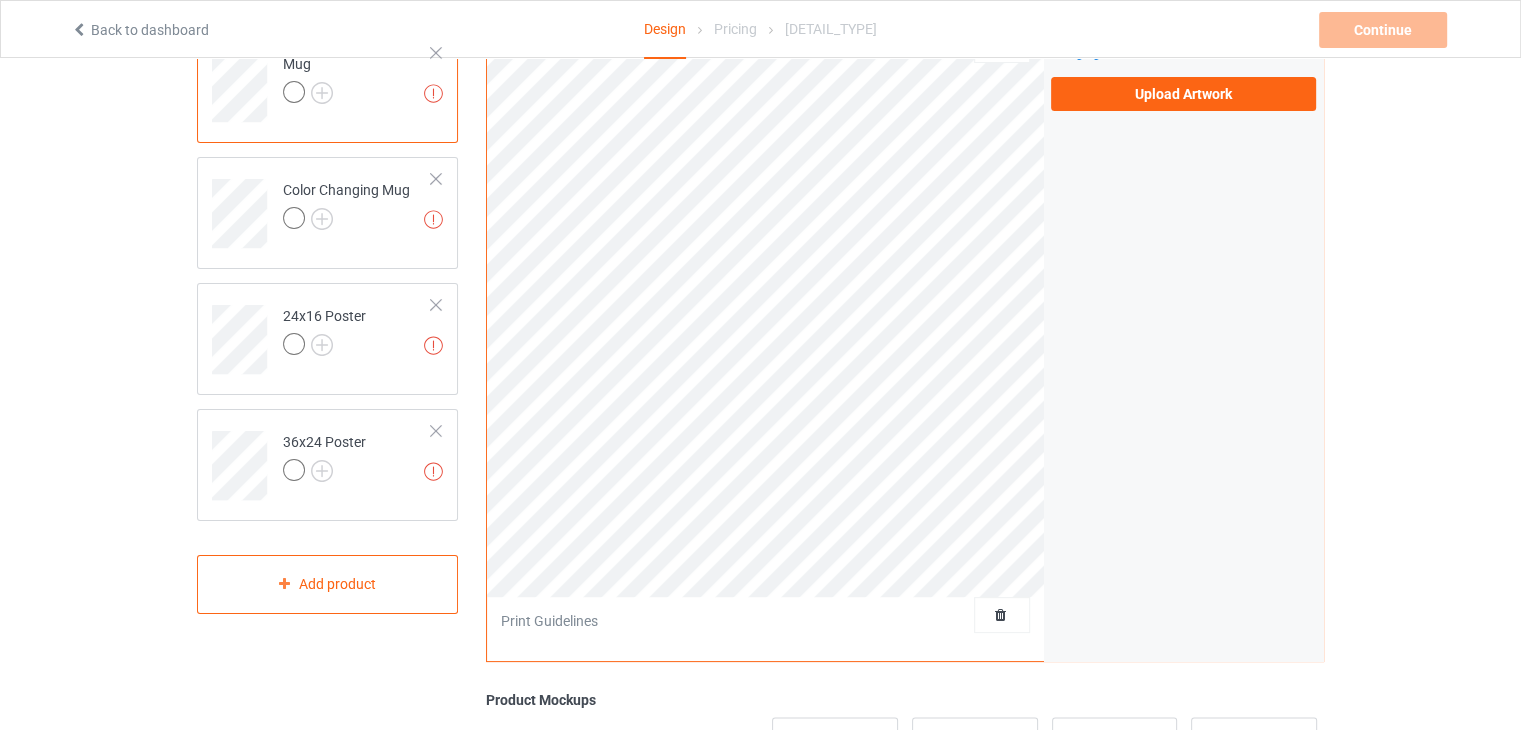 click at bounding box center [436, 305] 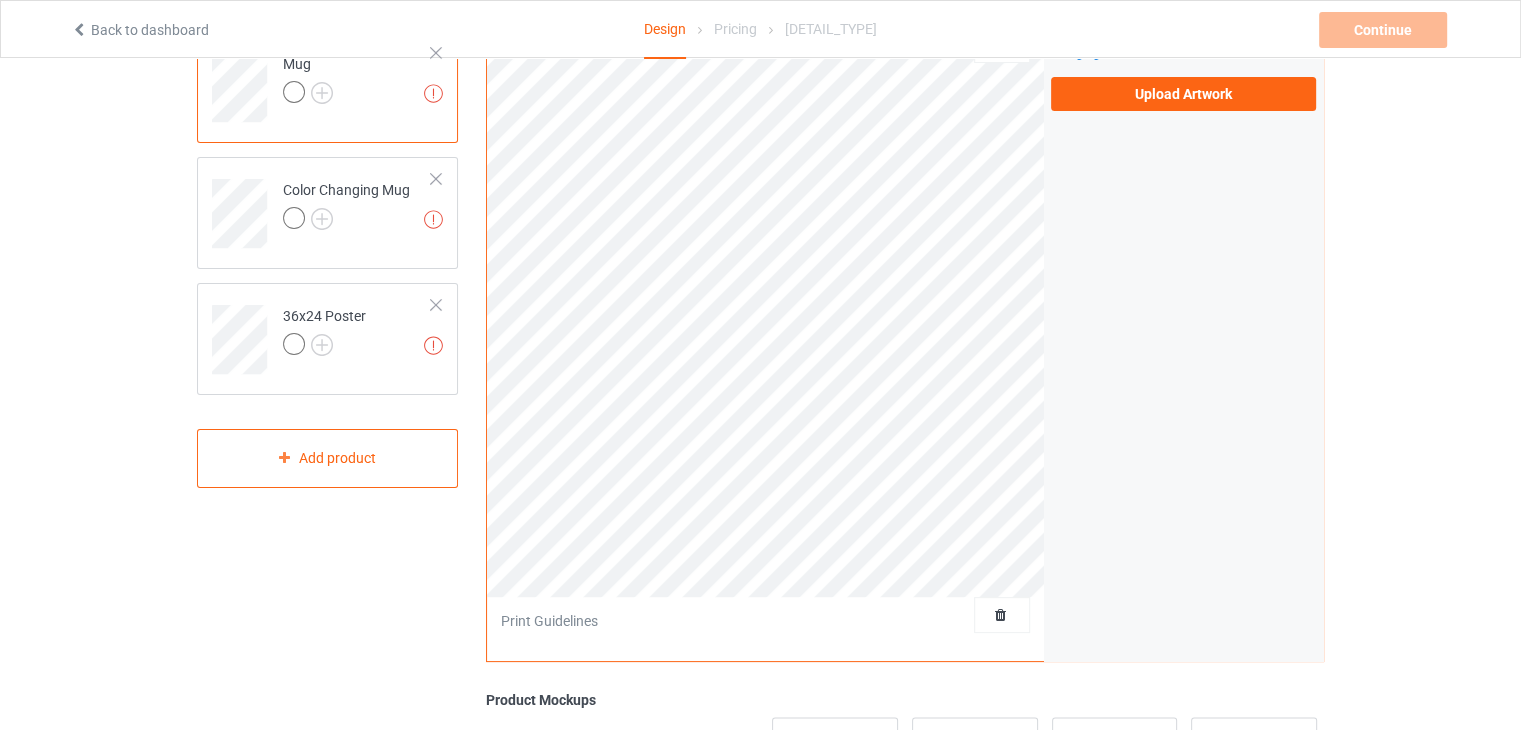 click at bounding box center [436, 305] 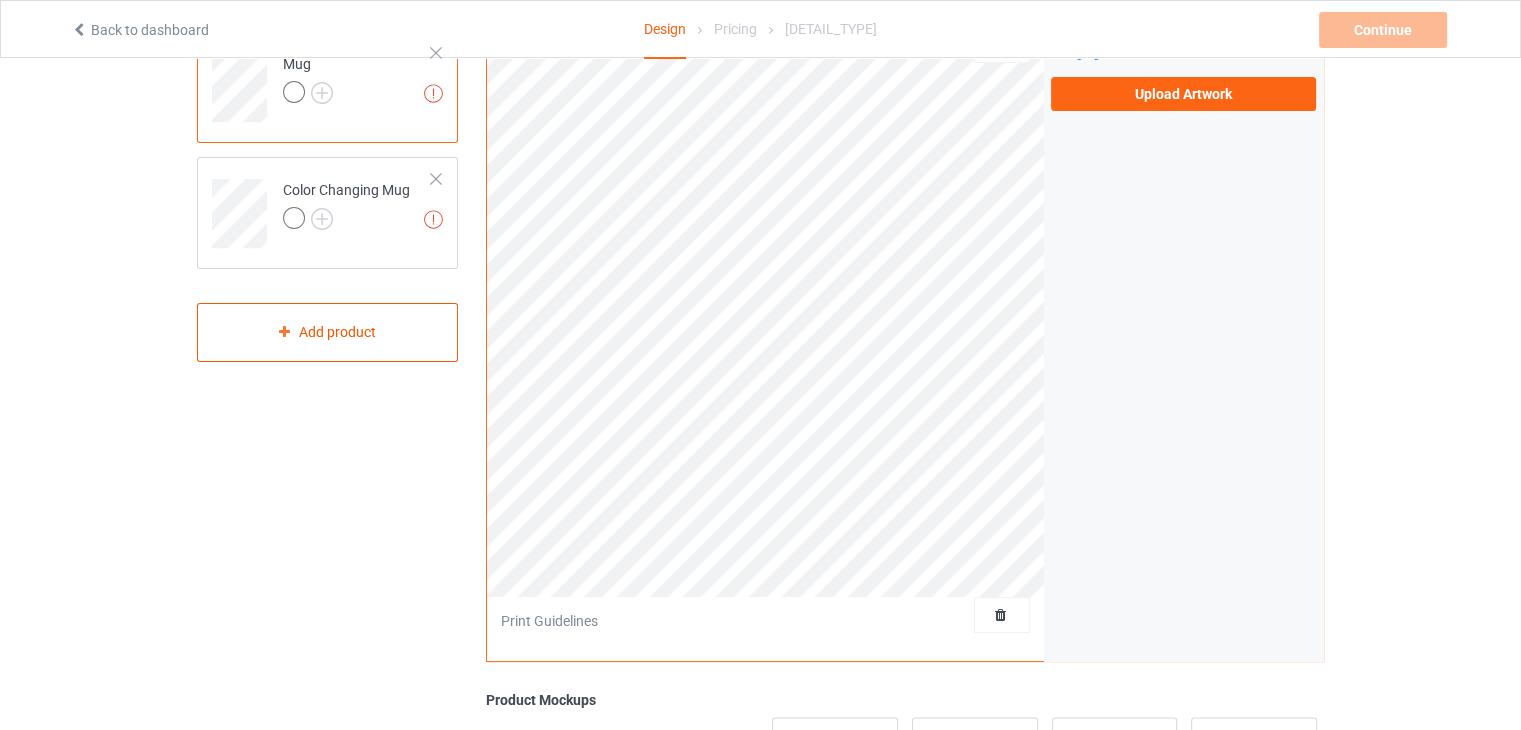 scroll, scrollTop: 0, scrollLeft: 0, axis: both 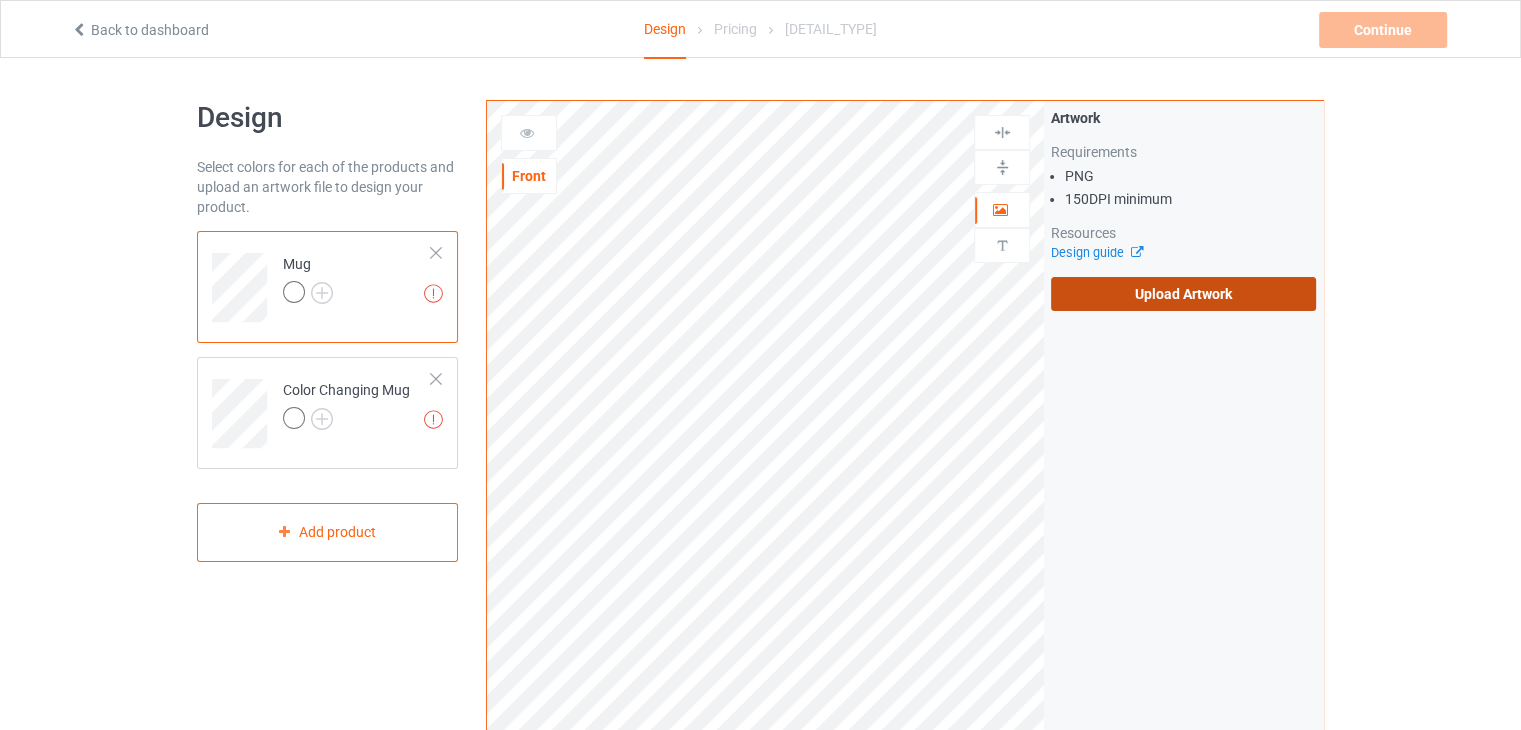 click on "Upload Artwork" at bounding box center [1183, 294] 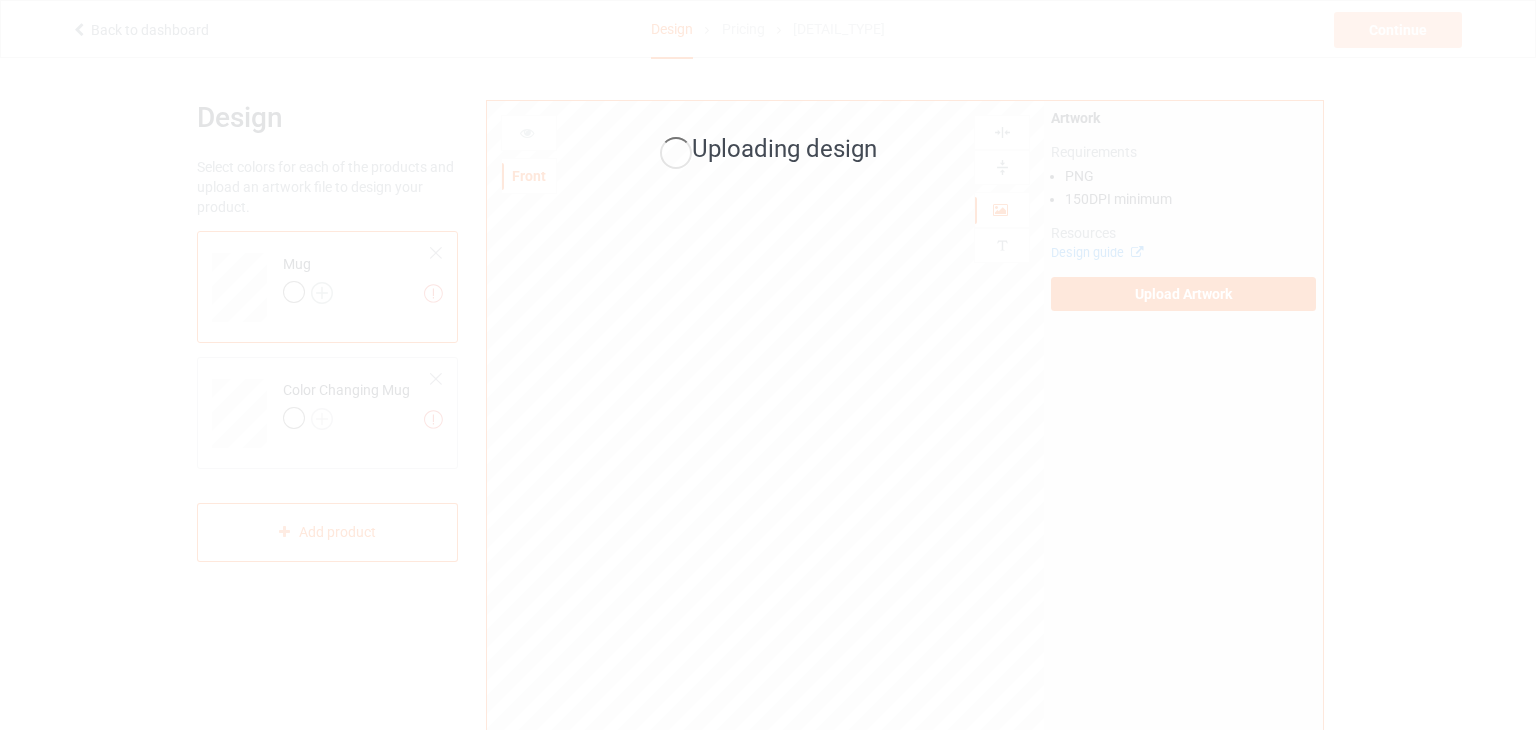 click on "Uploading design" at bounding box center (768, 365) 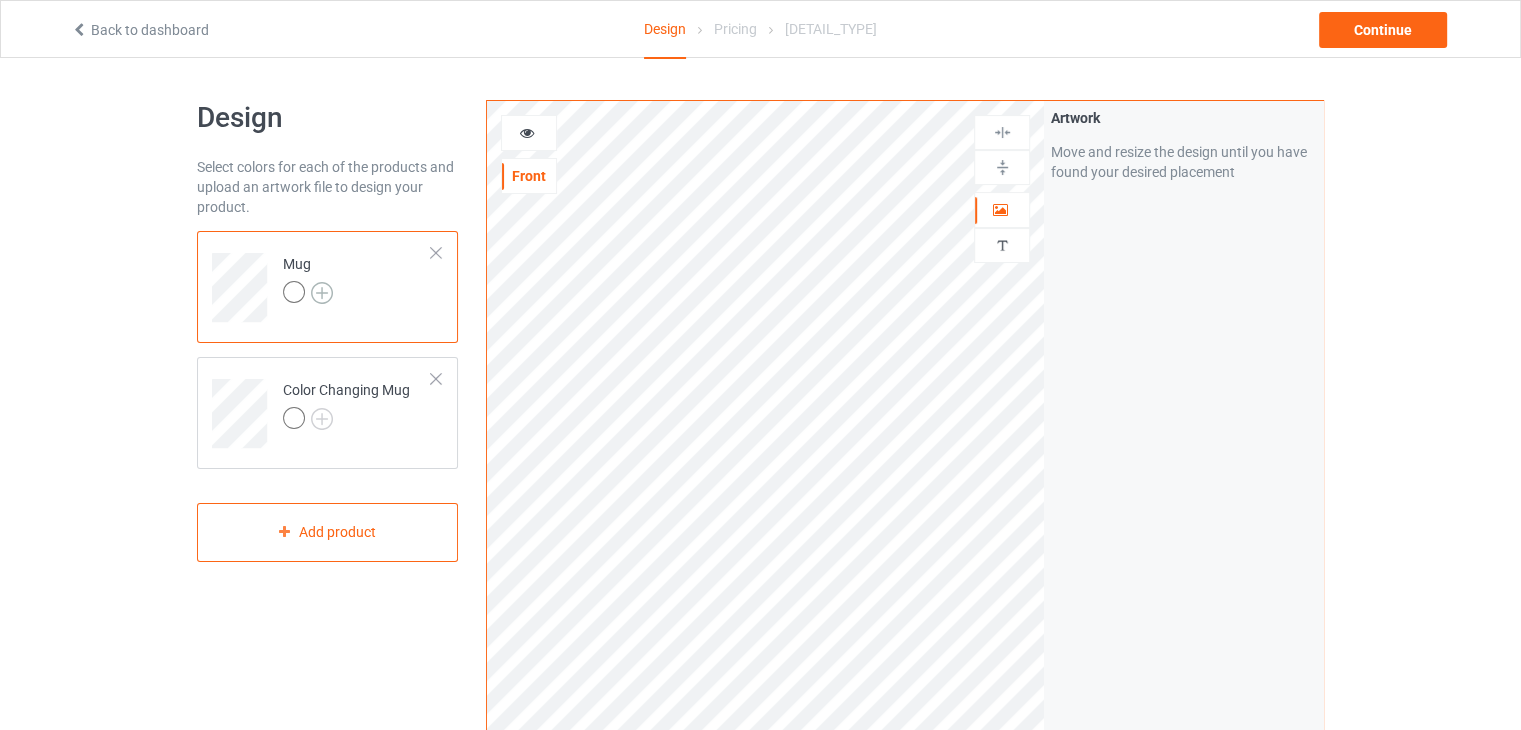 click at bounding box center (322, 293) 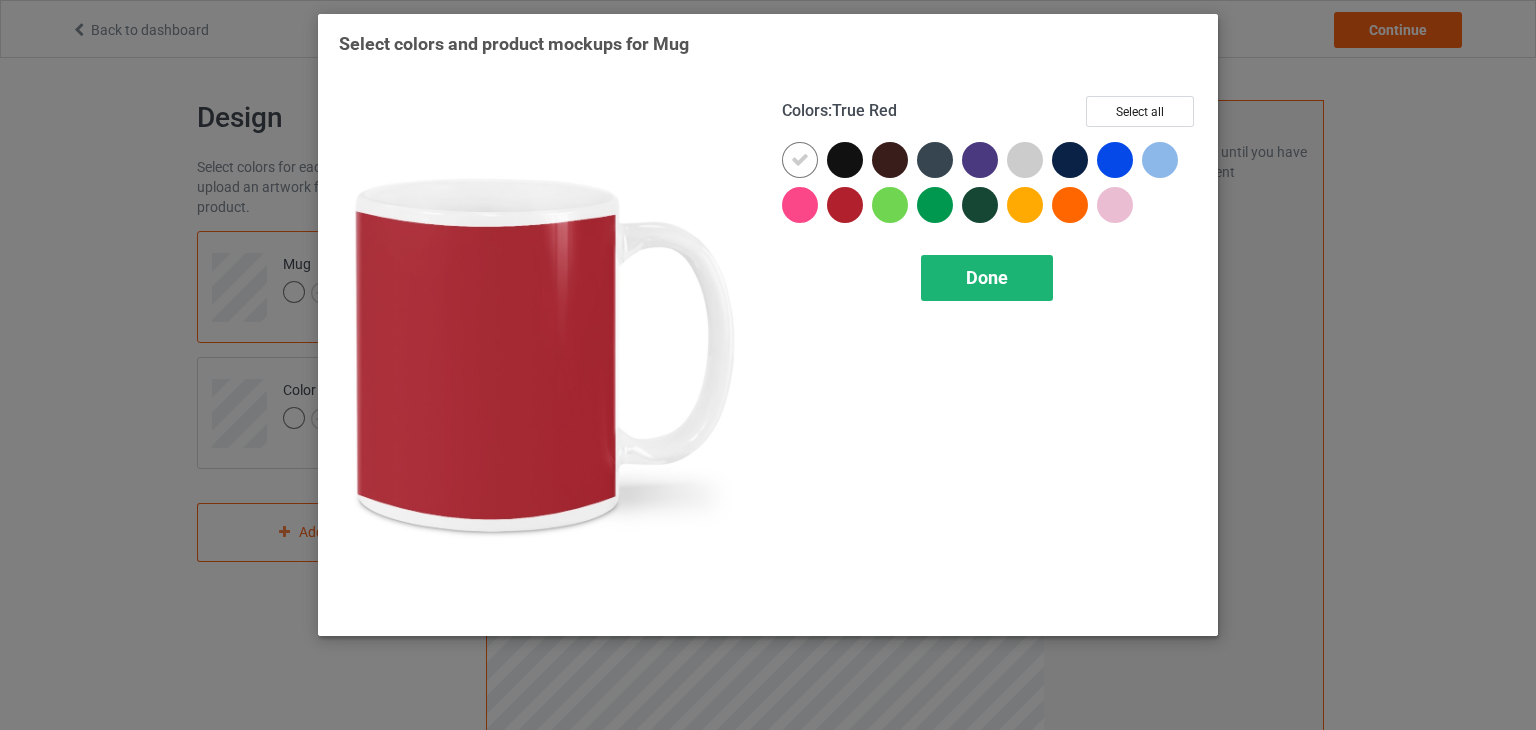 click on "Done" at bounding box center (987, 278) 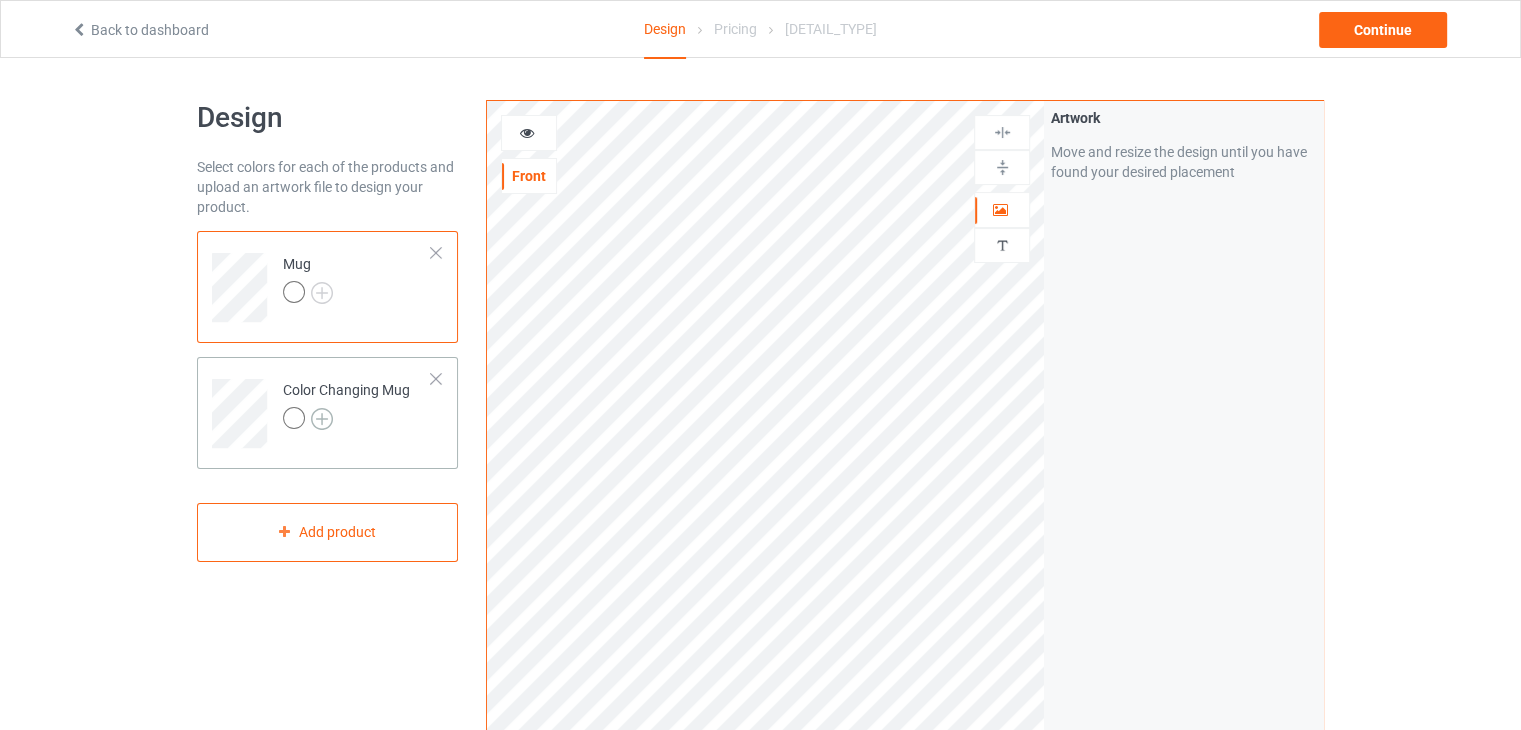 click at bounding box center [322, 419] 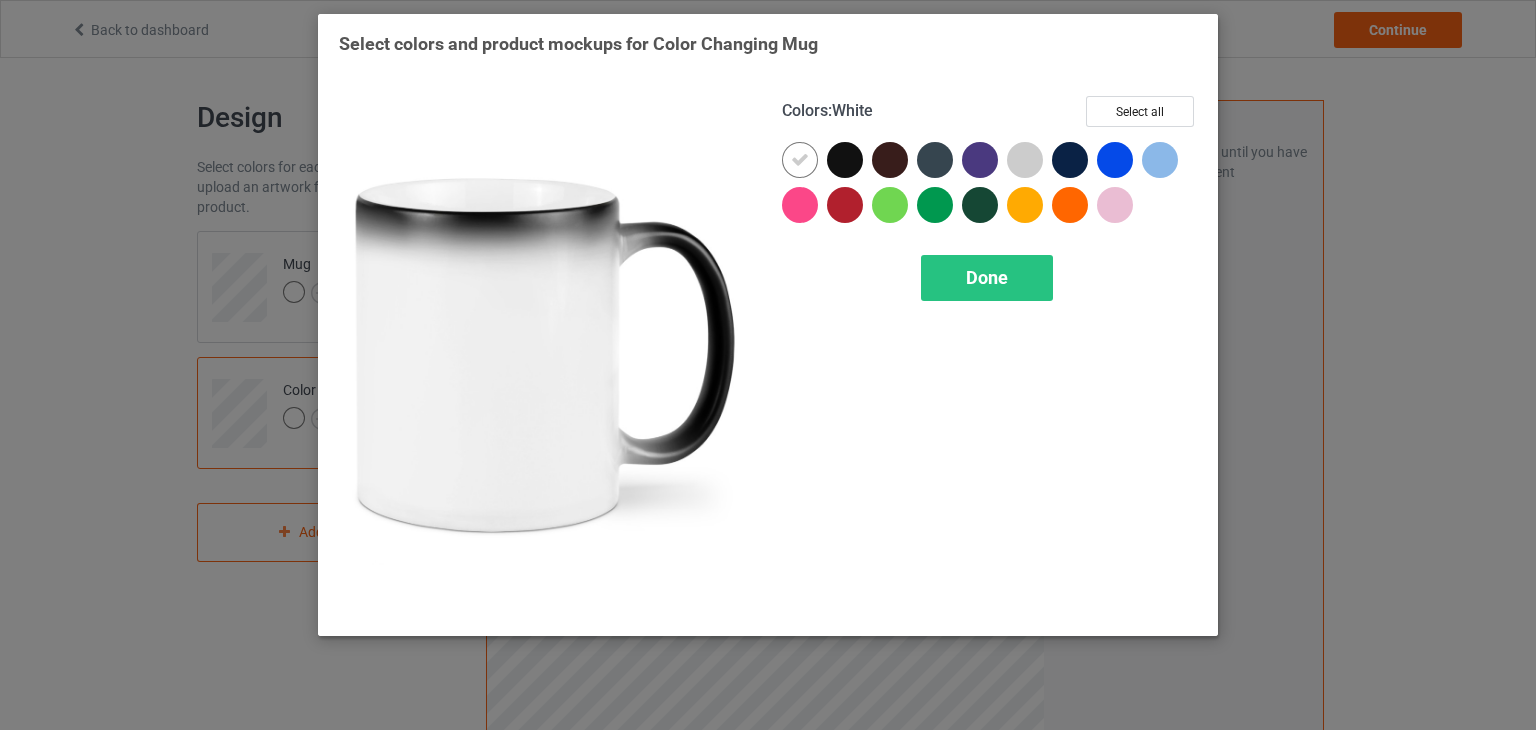 click at bounding box center (800, 160) 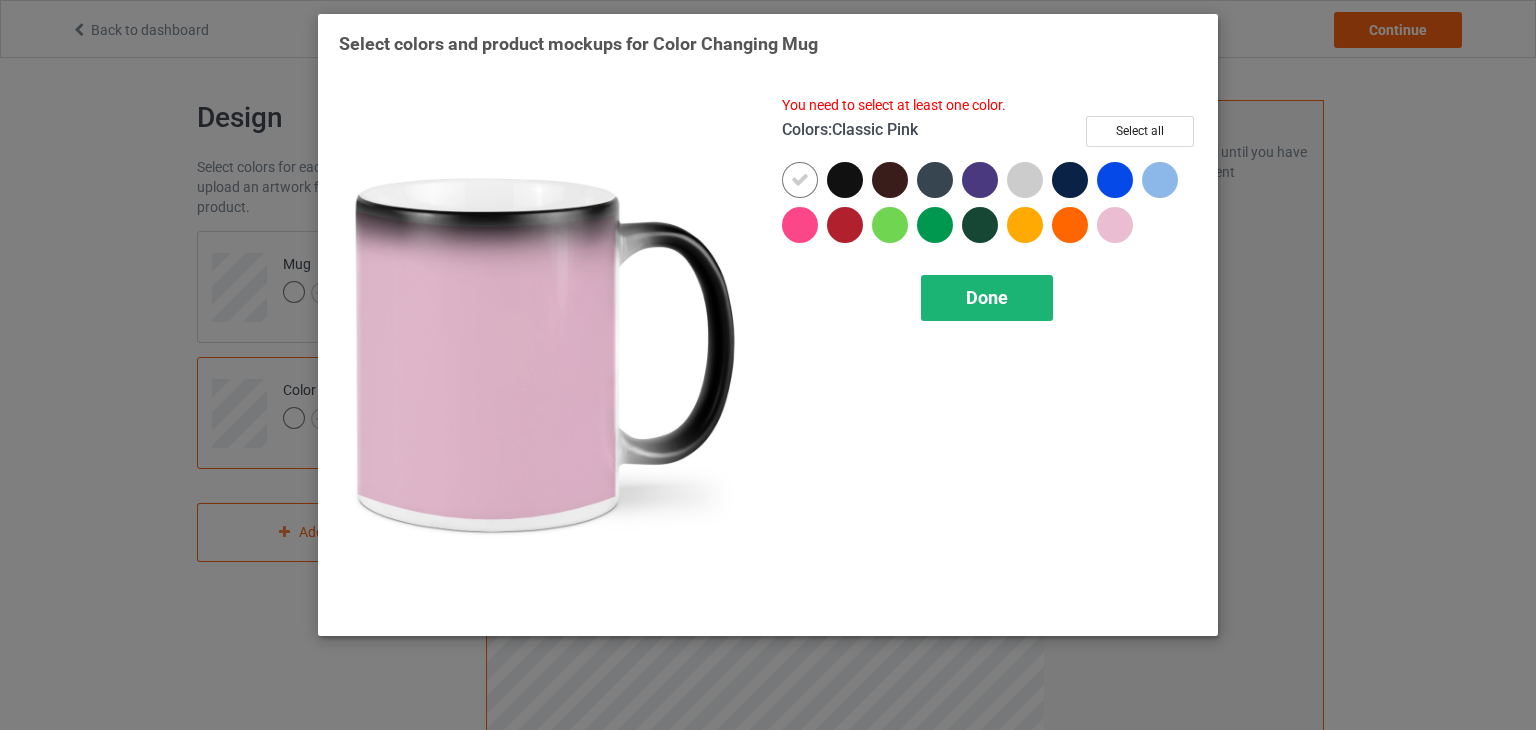 click on "Done" at bounding box center (987, 297) 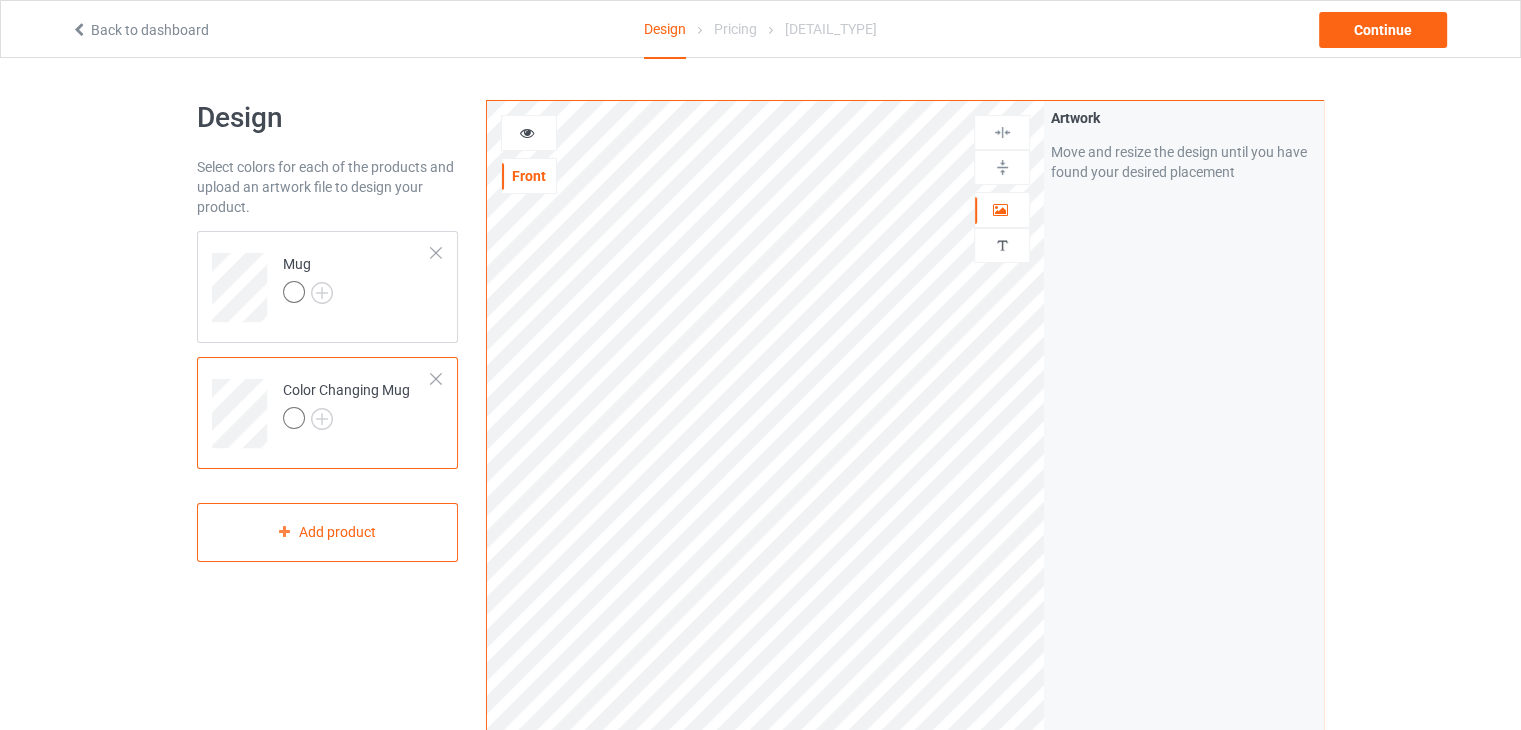 click at bounding box center (436, 379) 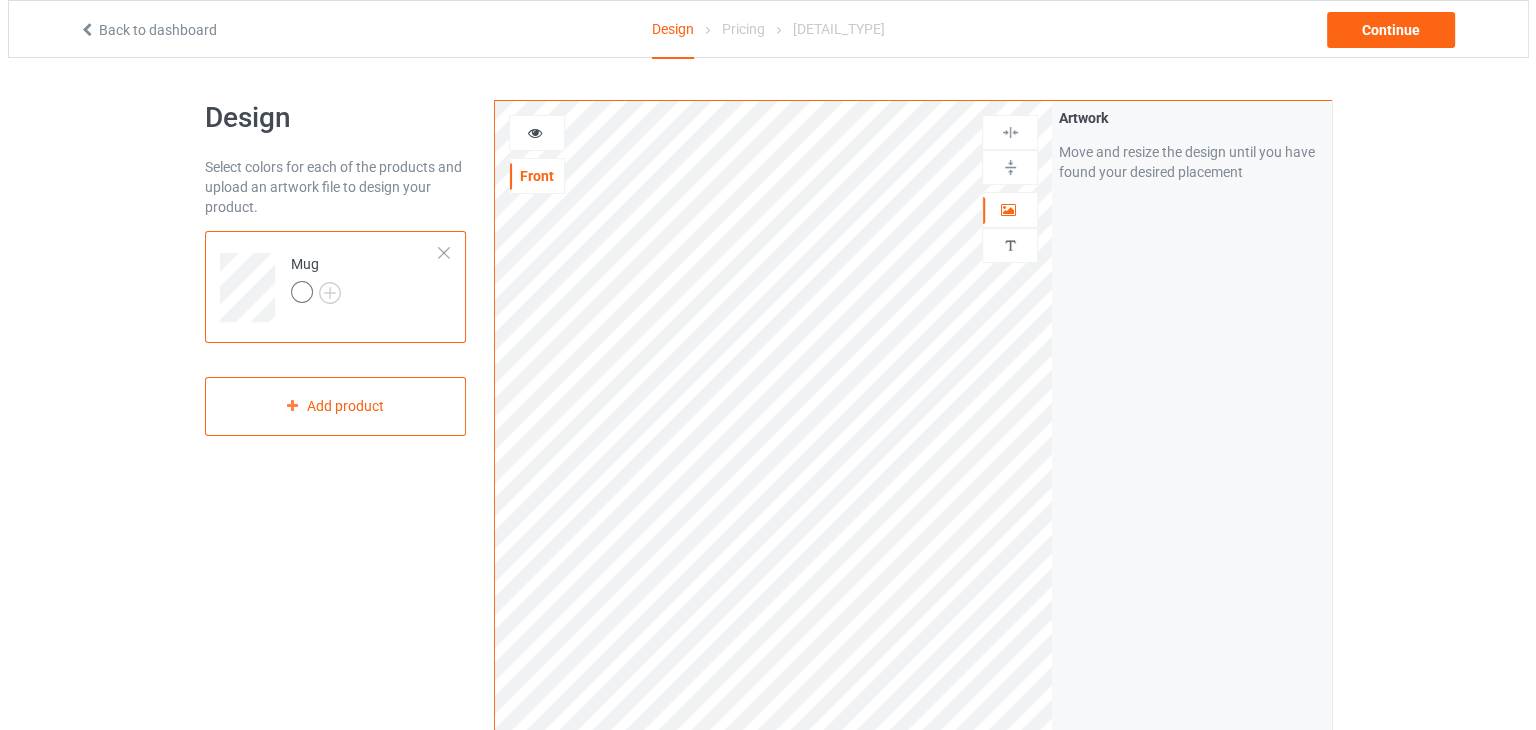 scroll, scrollTop: 400, scrollLeft: 0, axis: vertical 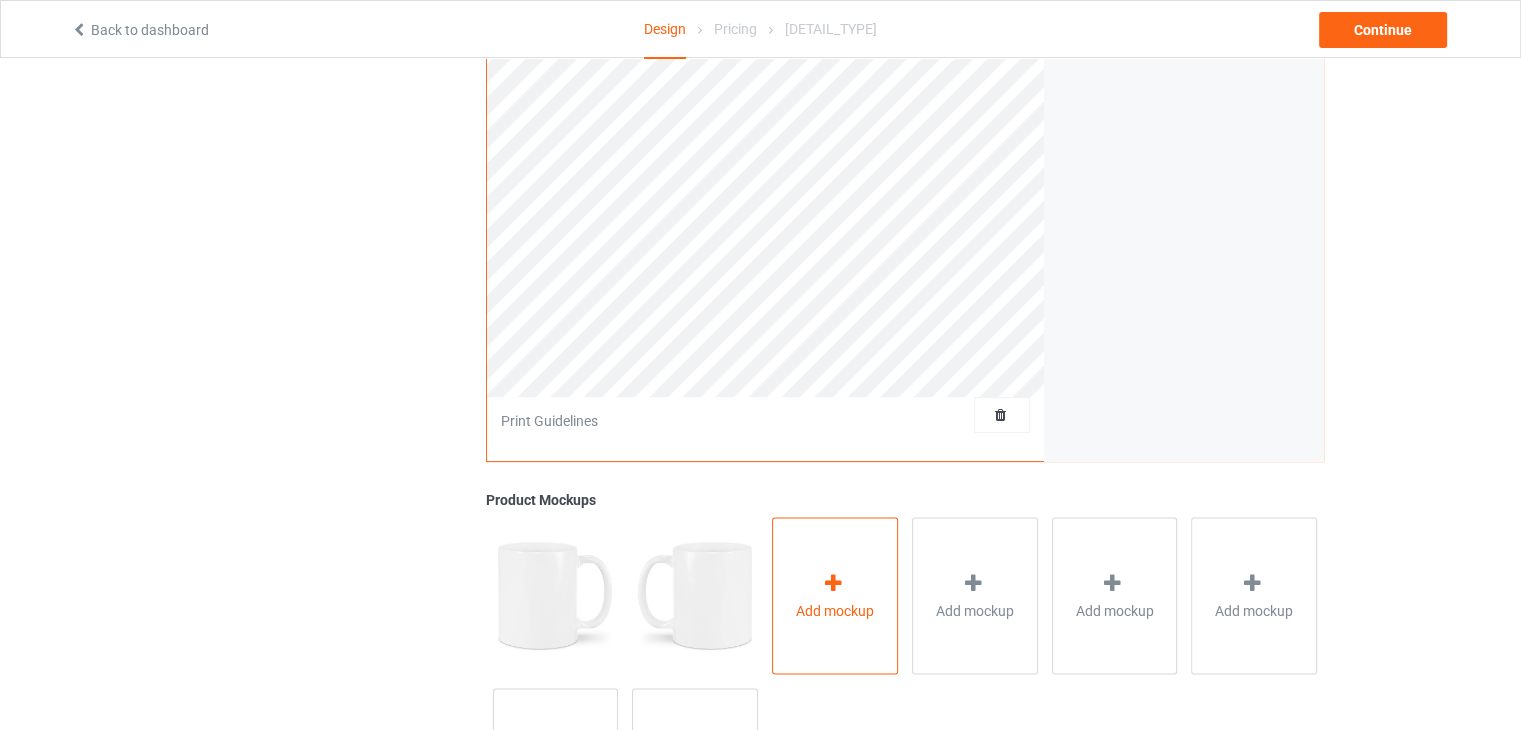 click at bounding box center [833, 582] 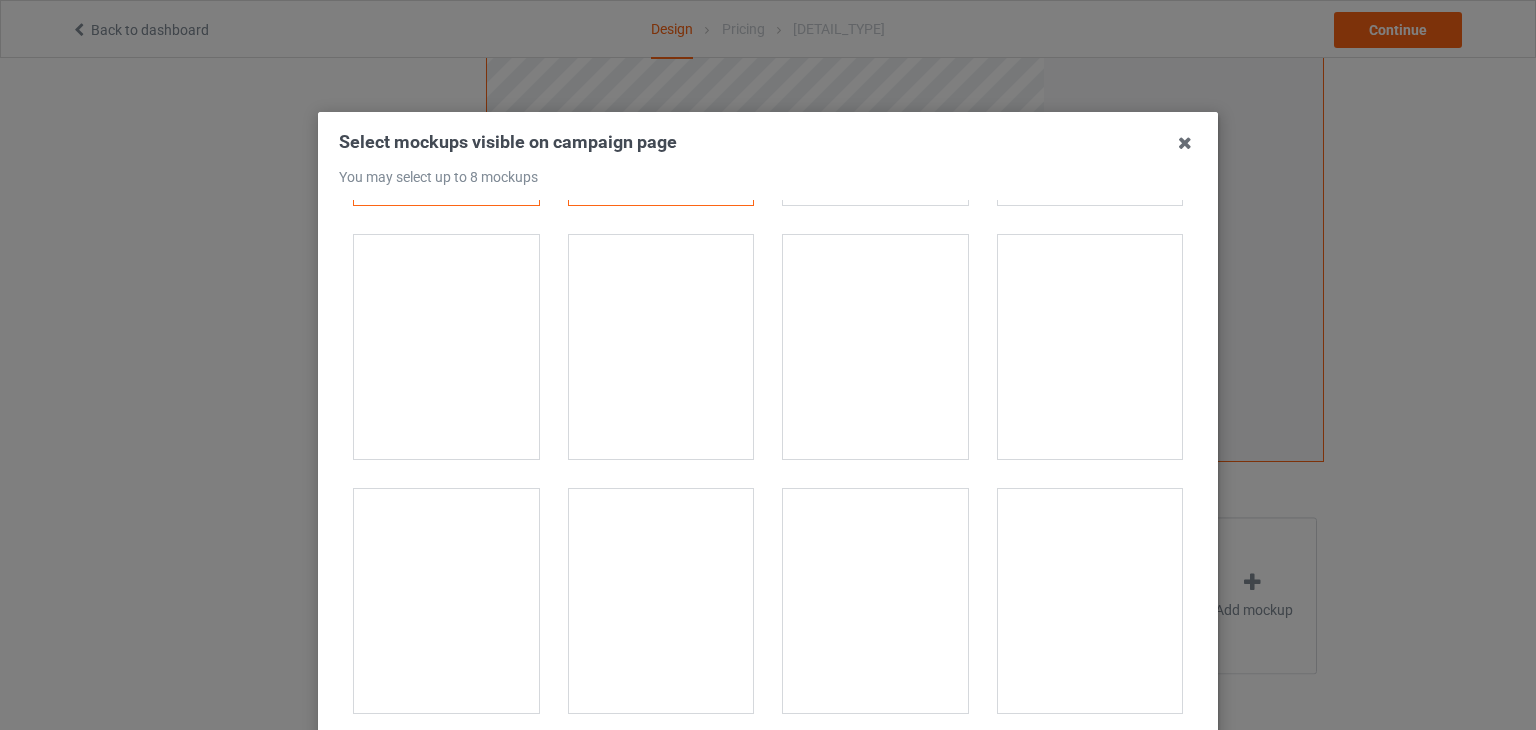 scroll, scrollTop: 400, scrollLeft: 0, axis: vertical 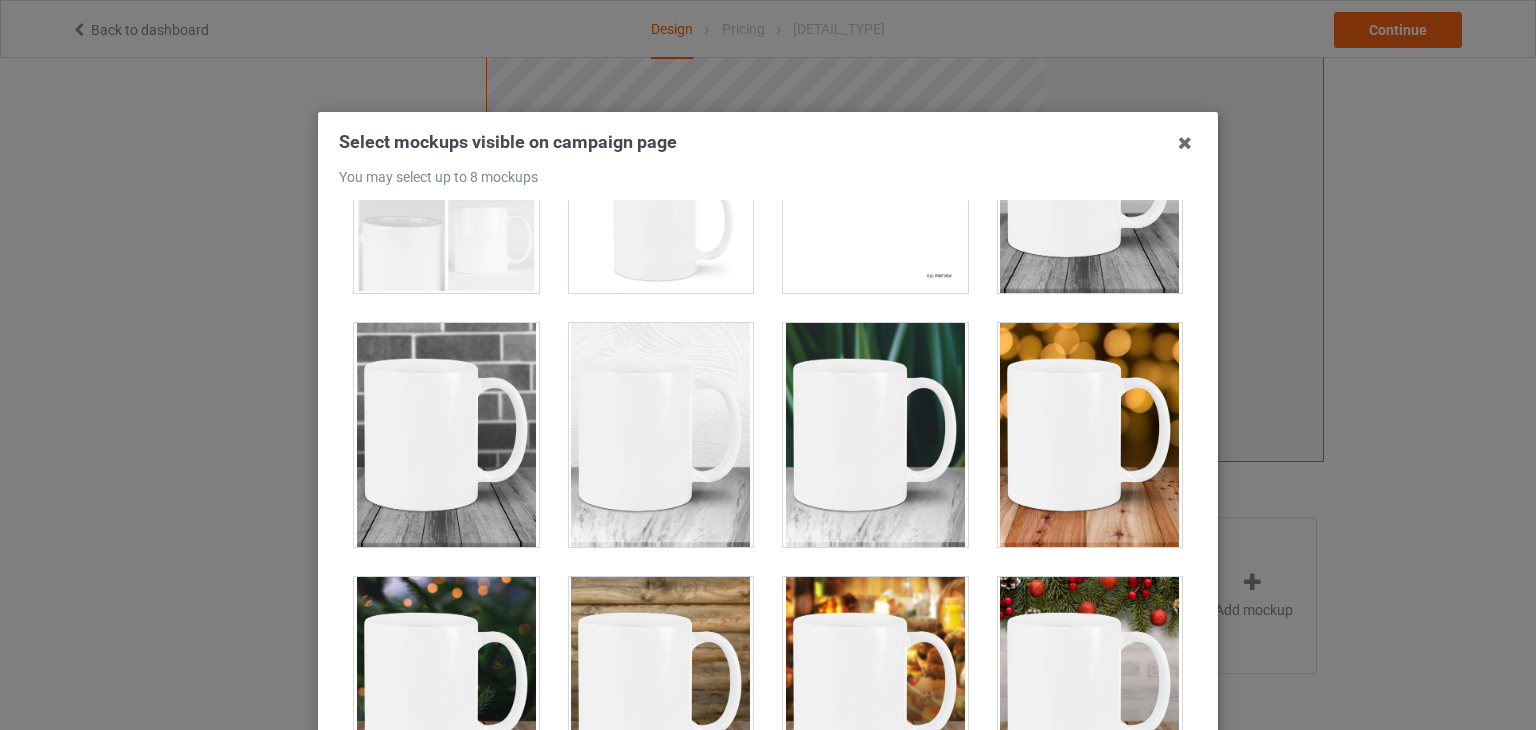 click at bounding box center [875, 435] 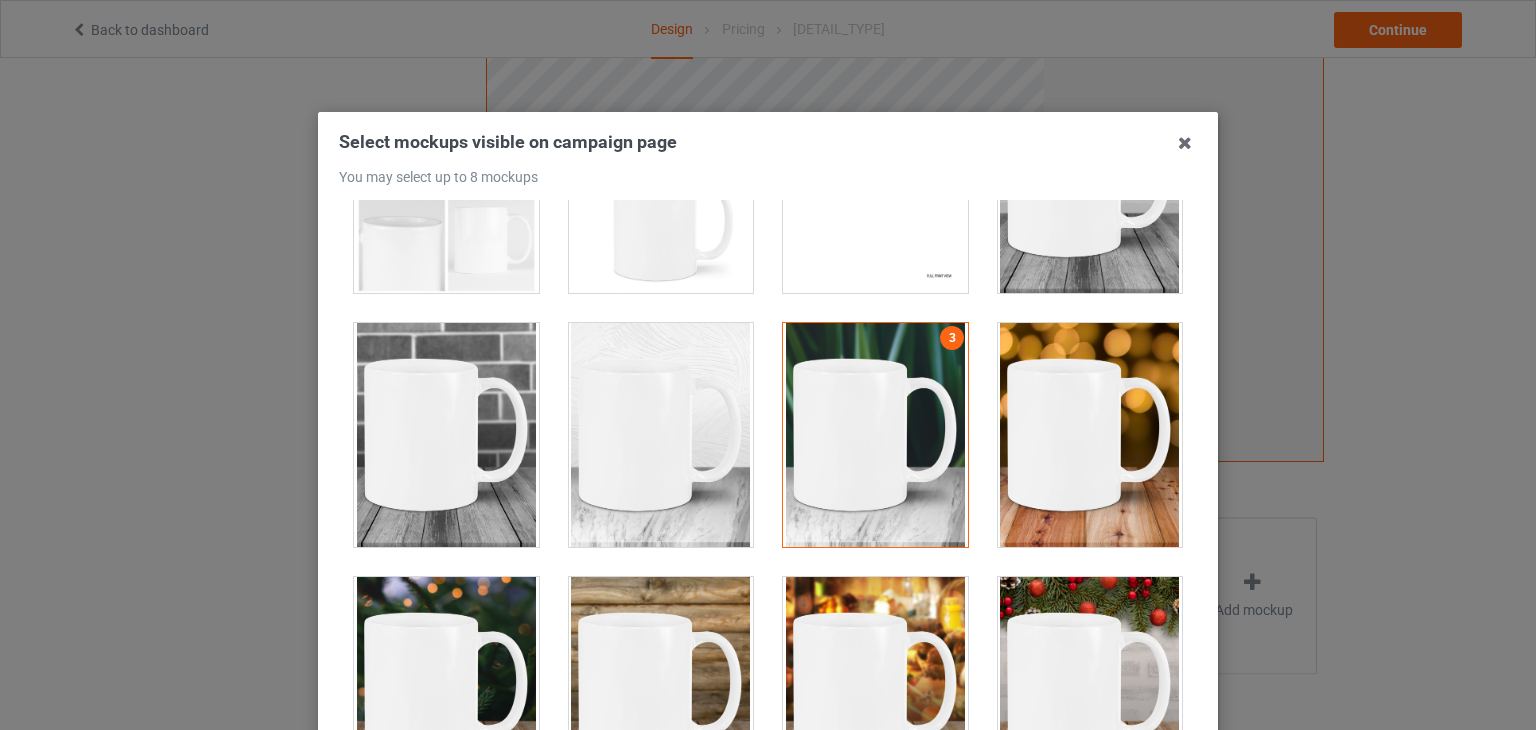 click at bounding box center [1090, 435] 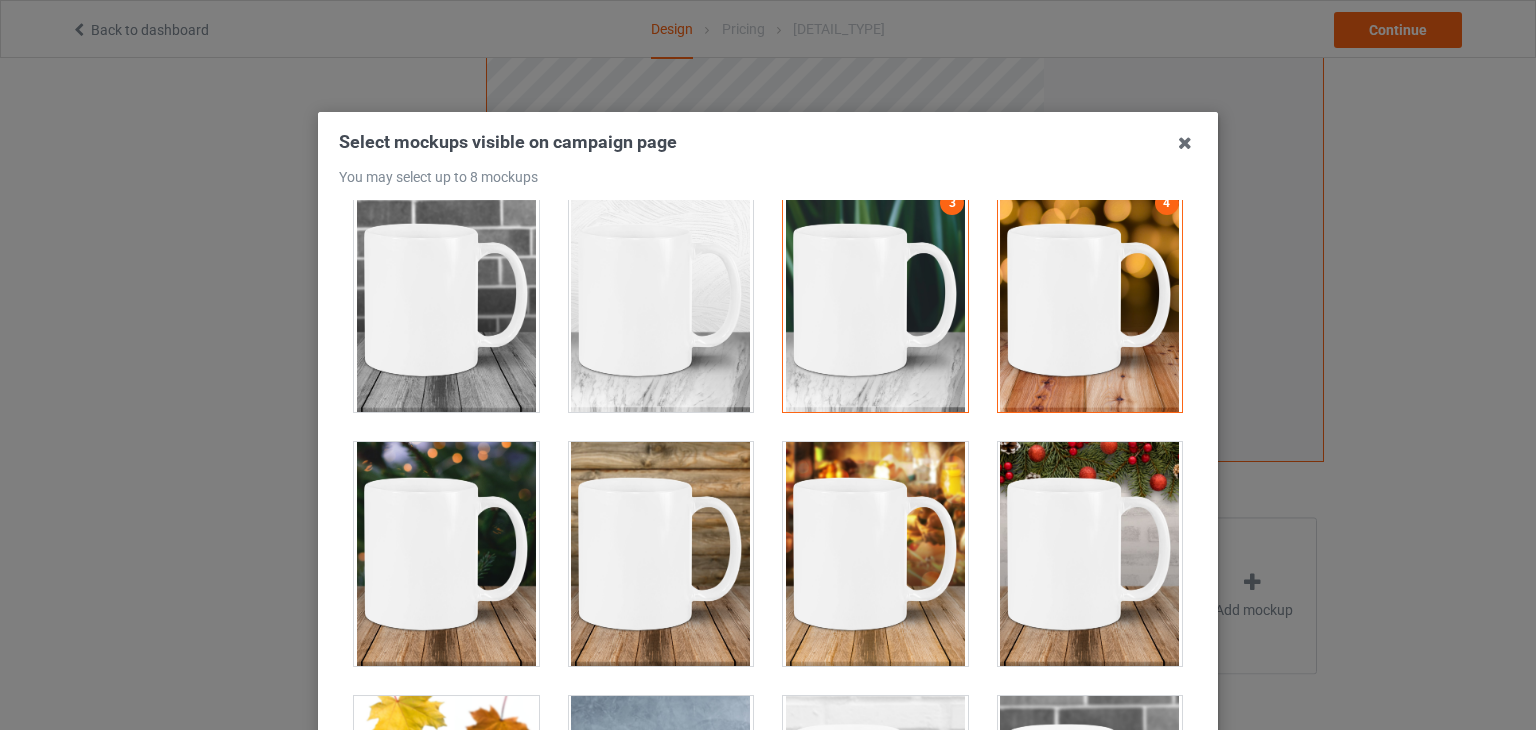 scroll, scrollTop: 700, scrollLeft: 0, axis: vertical 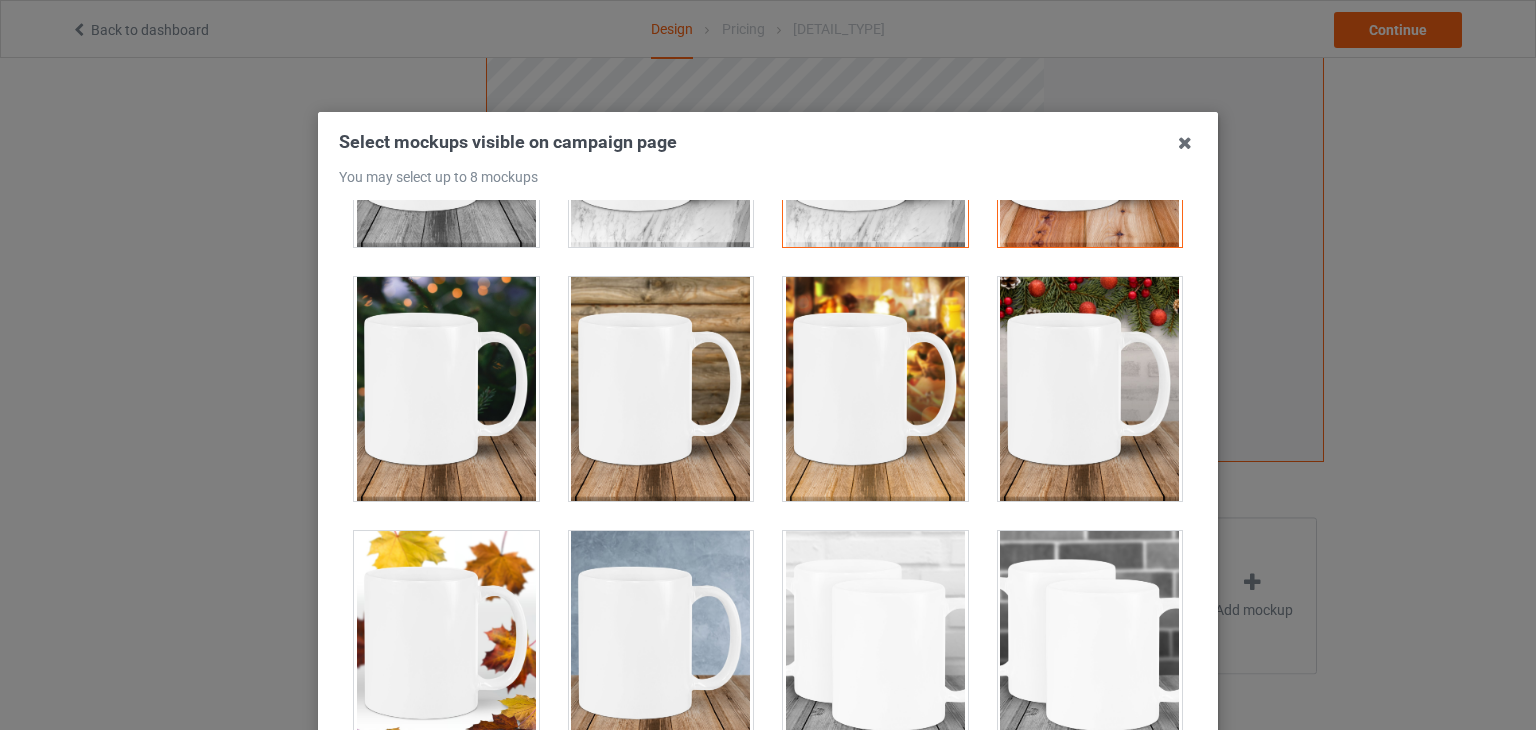click at bounding box center [875, 389] 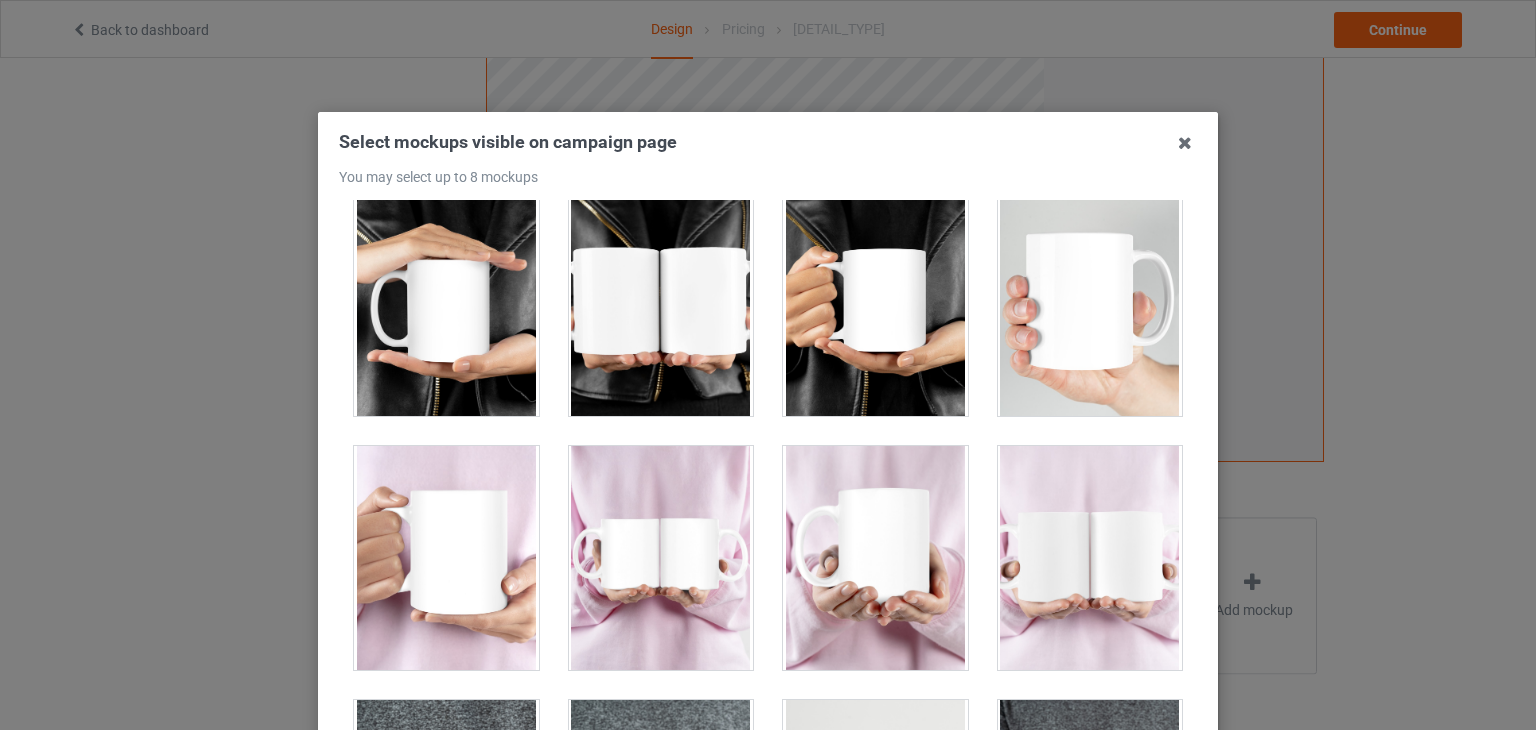 scroll, scrollTop: 2000, scrollLeft: 0, axis: vertical 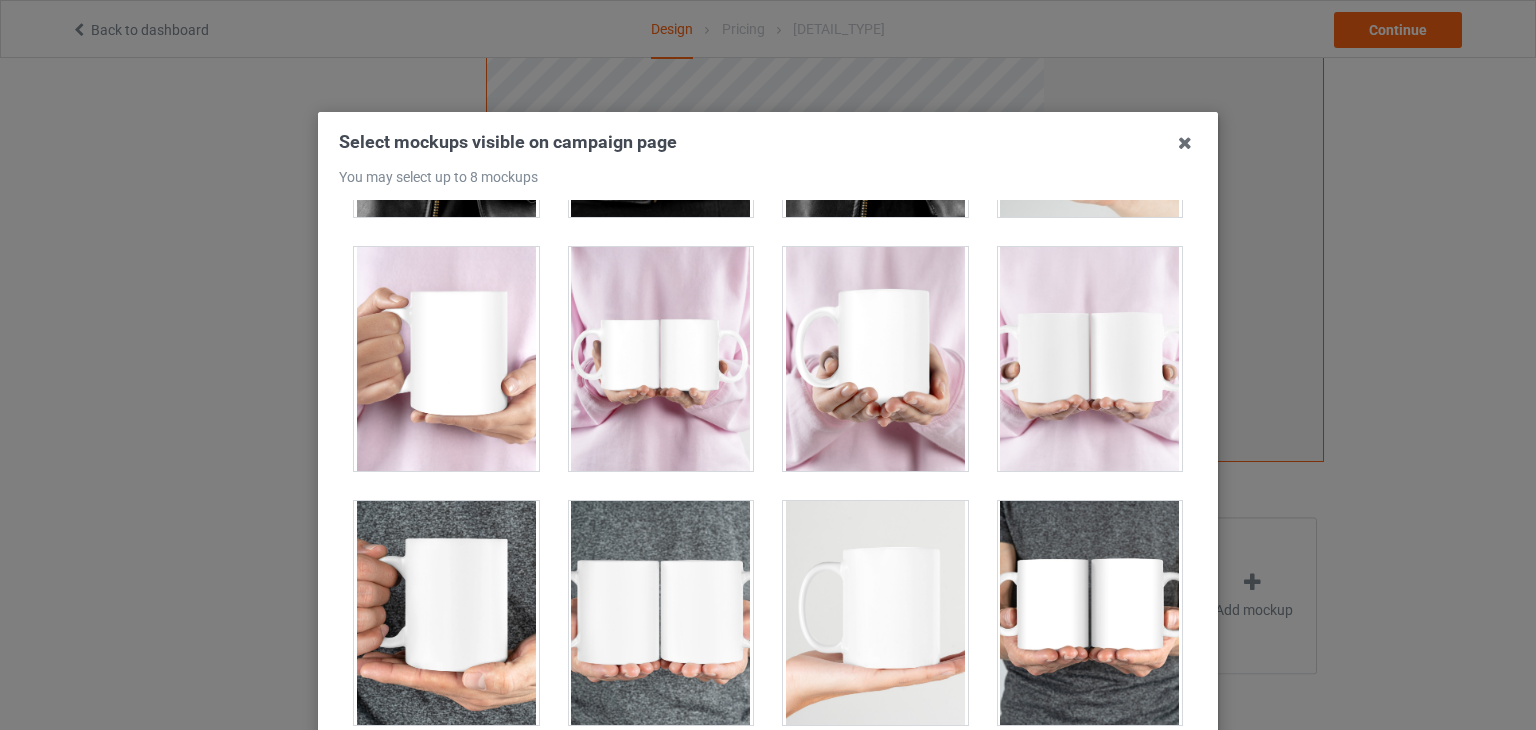click at bounding box center [661, 359] 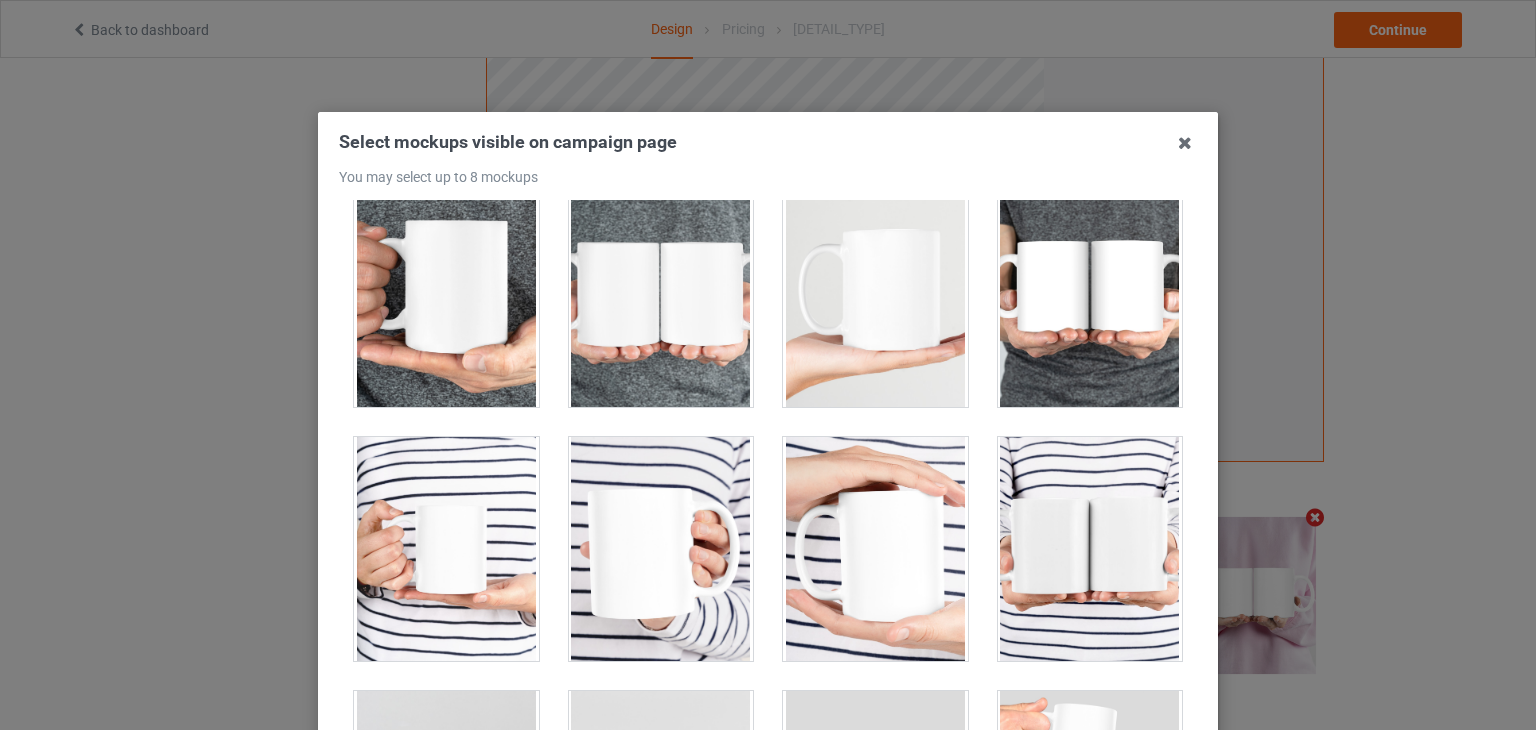 scroll, scrollTop: 2500, scrollLeft: 0, axis: vertical 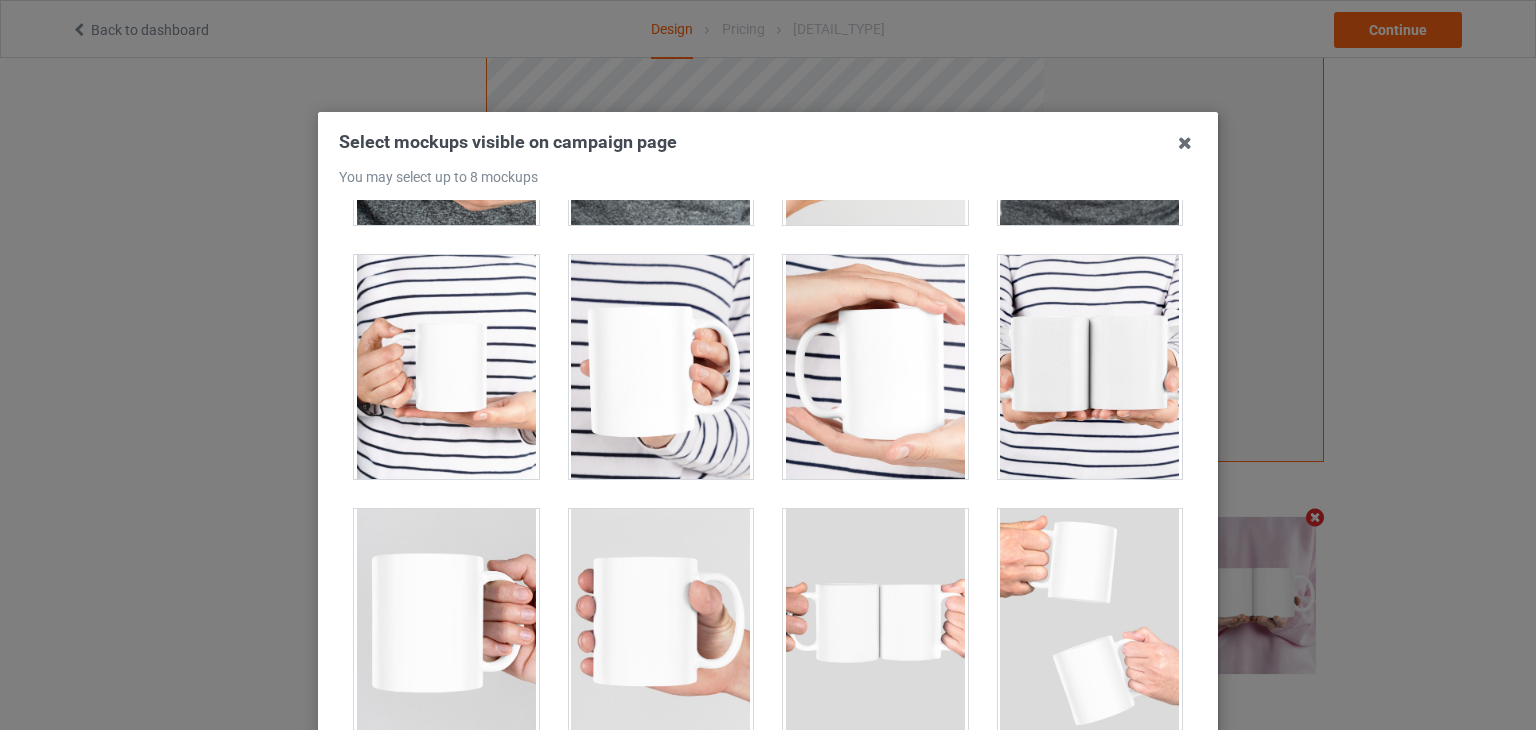click at bounding box center (661, 367) 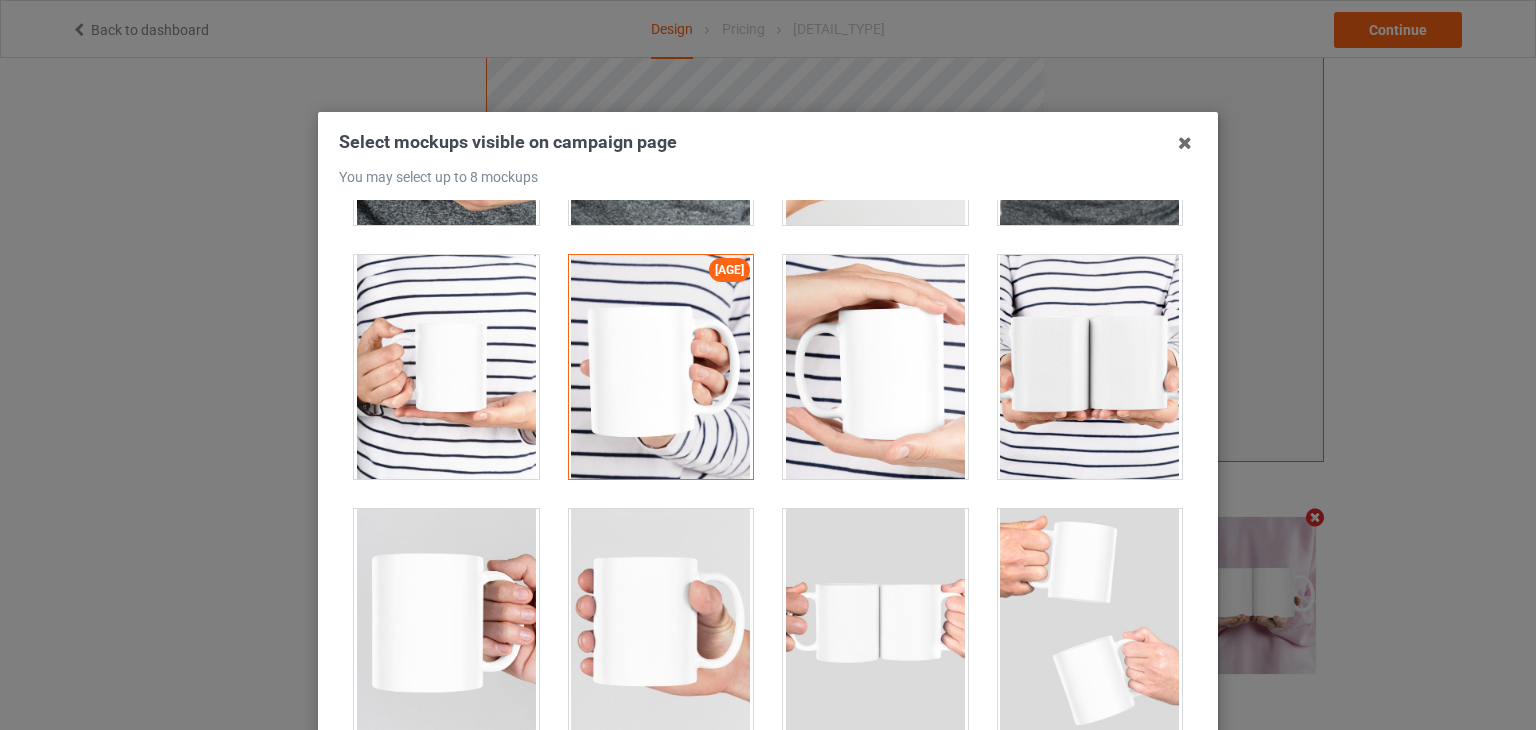 scroll, scrollTop: 2900, scrollLeft: 0, axis: vertical 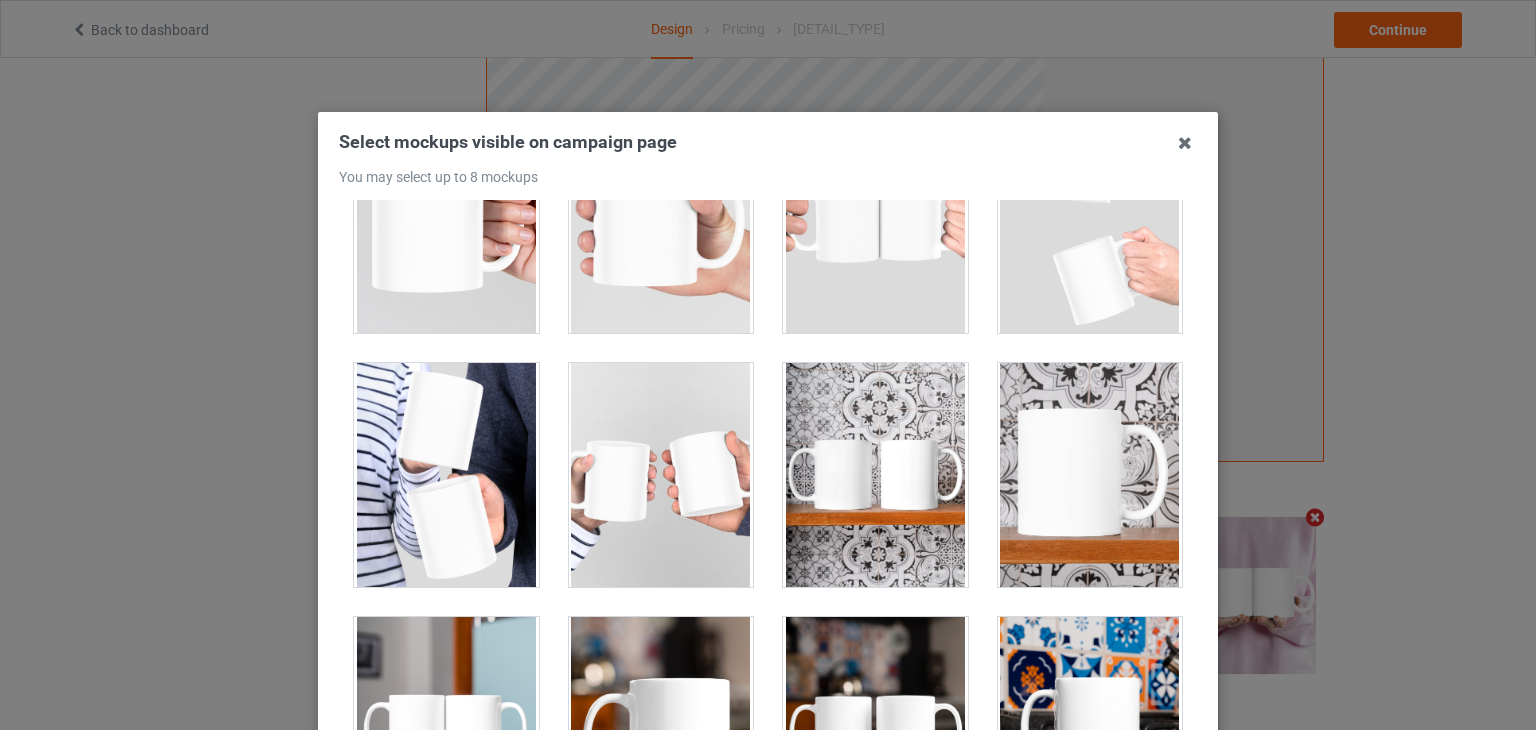 click at bounding box center [661, 475] 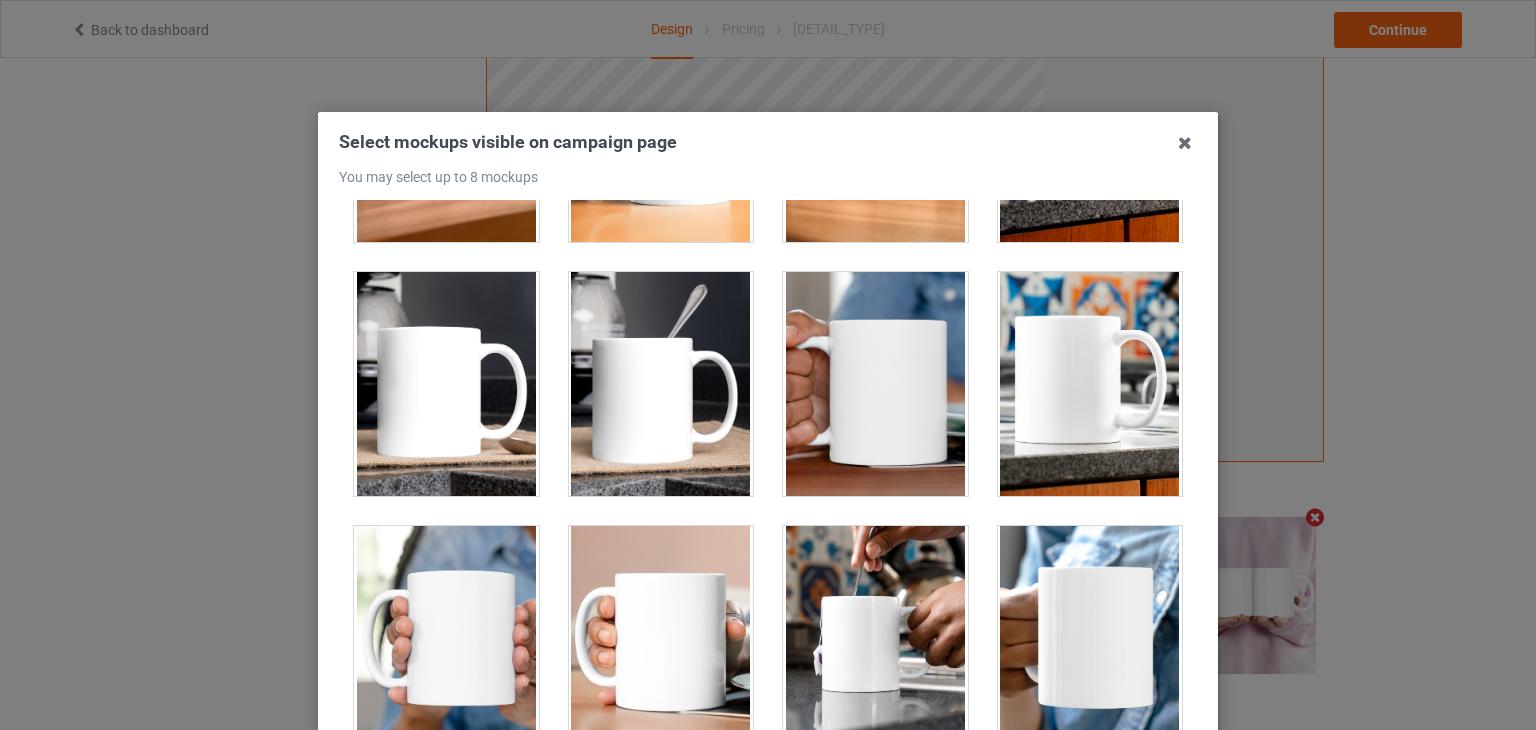 scroll, scrollTop: 3500, scrollLeft: 0, axis: vertical 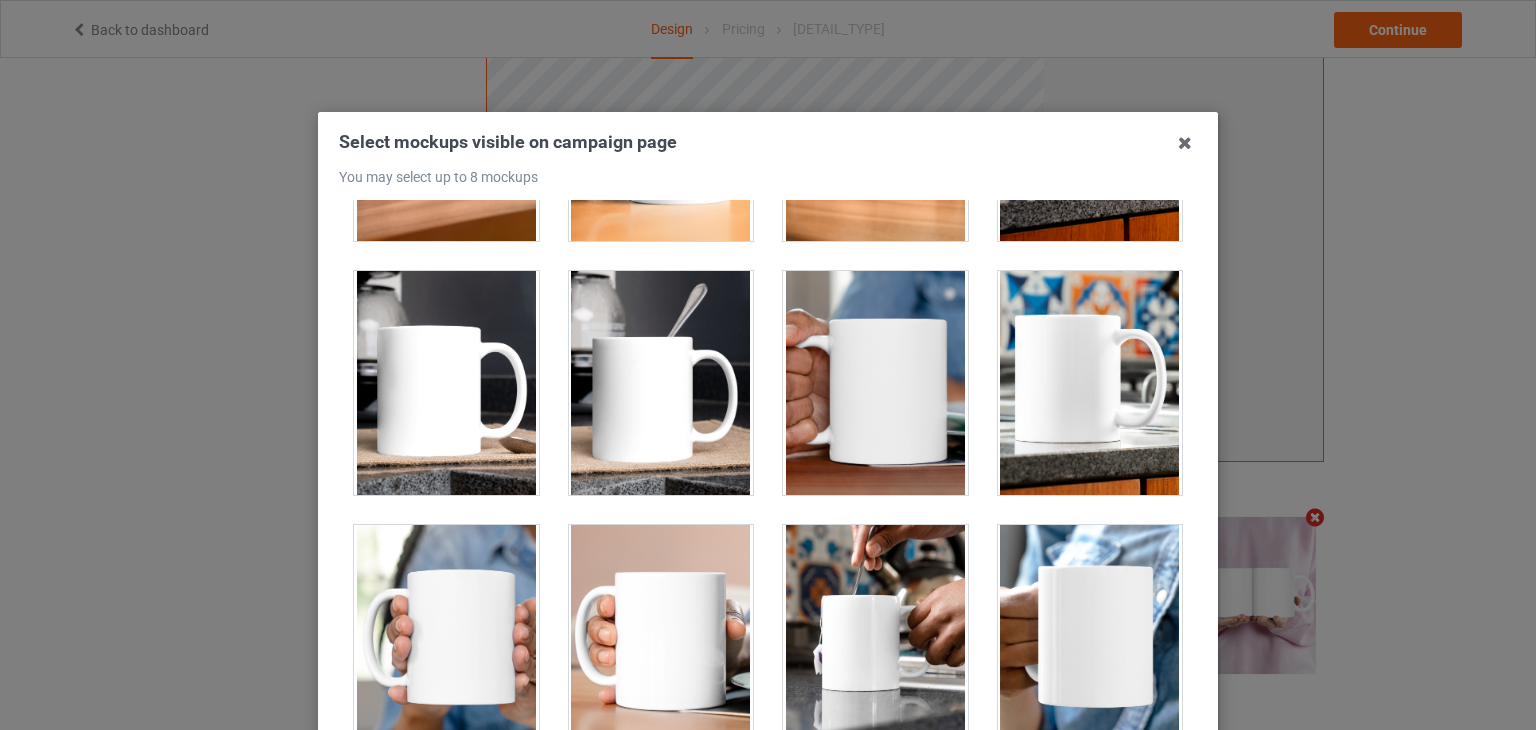 click at bounding box center (661, 637) 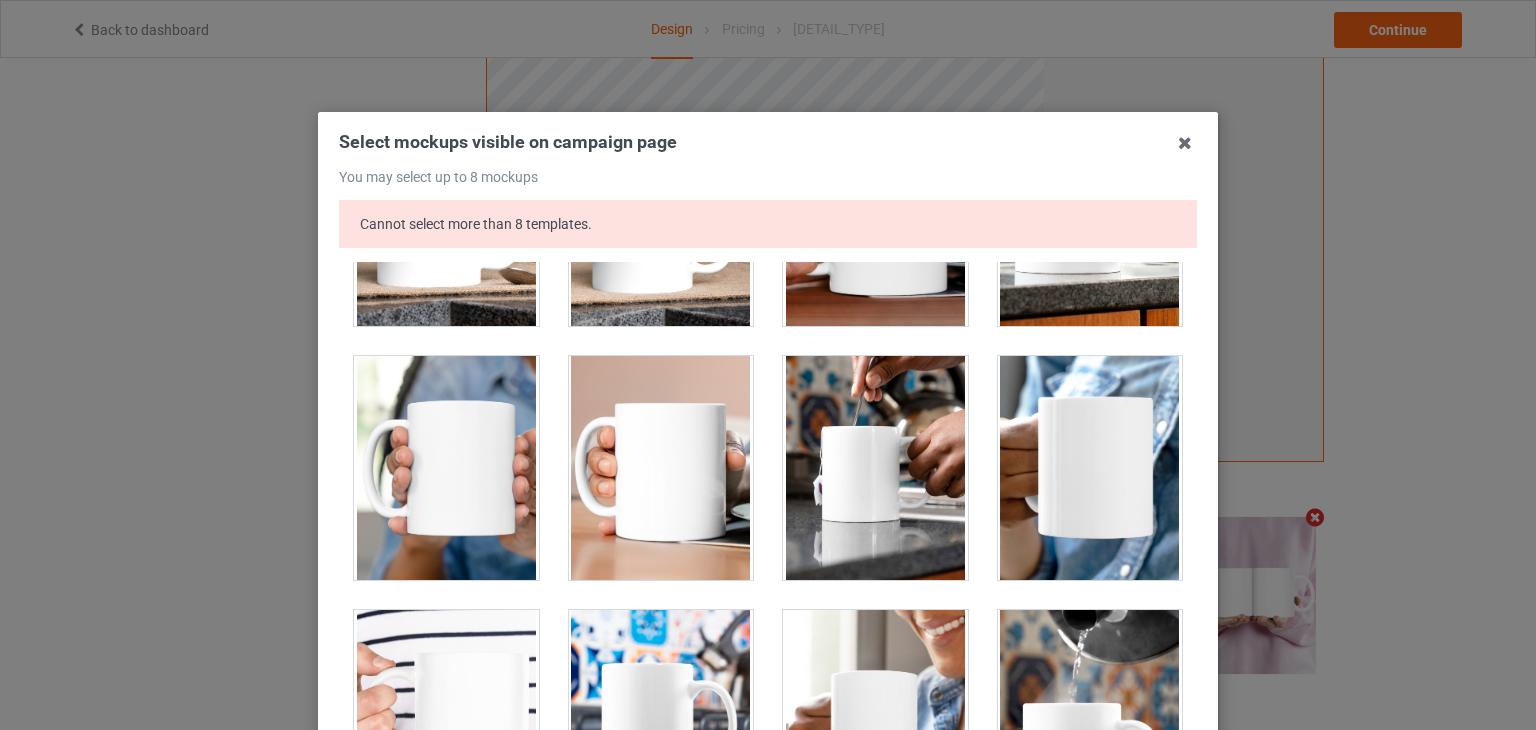 scroll, scrollTop: 3900, scrollLeft: 0, axis: vertical 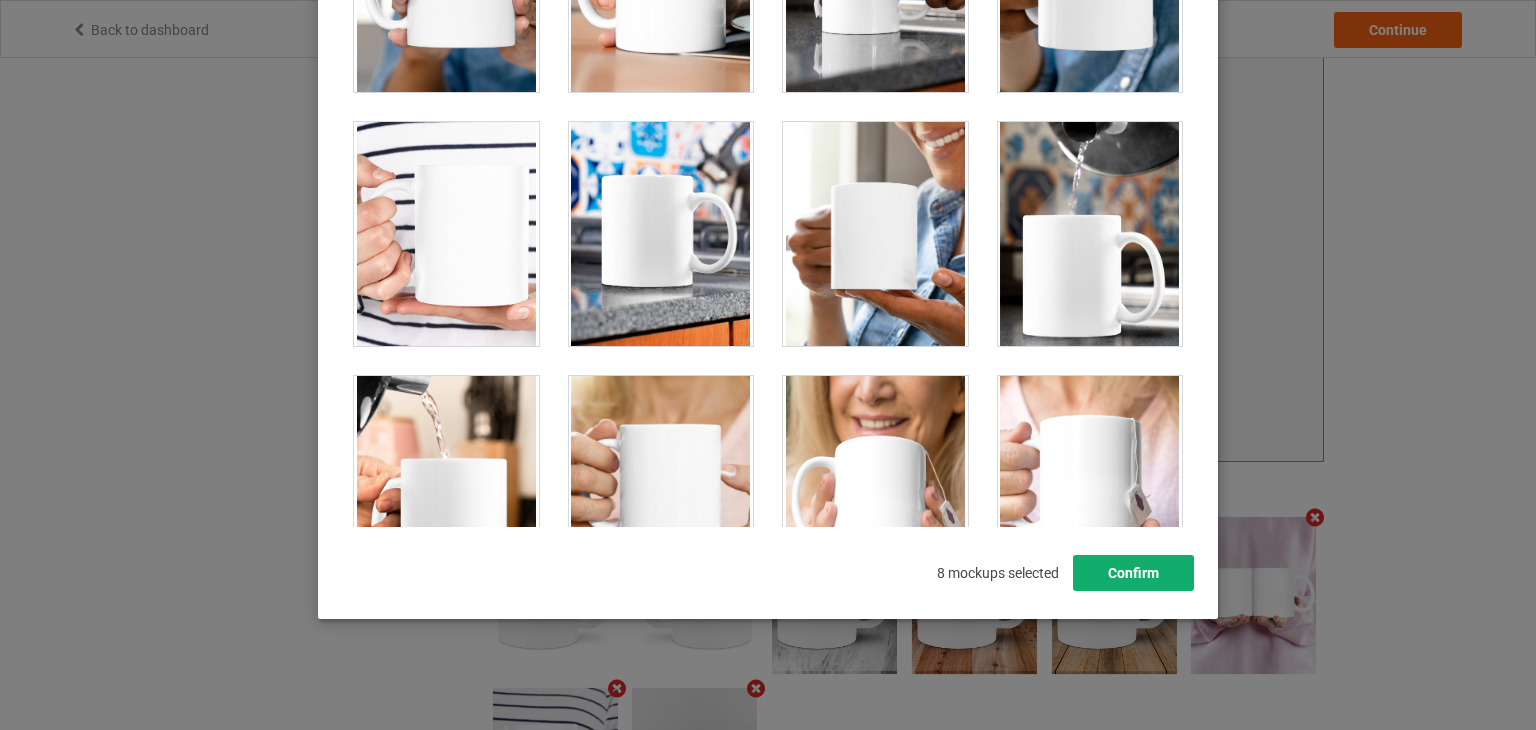 click on "Confirm" at bounding box center [1133, 573] 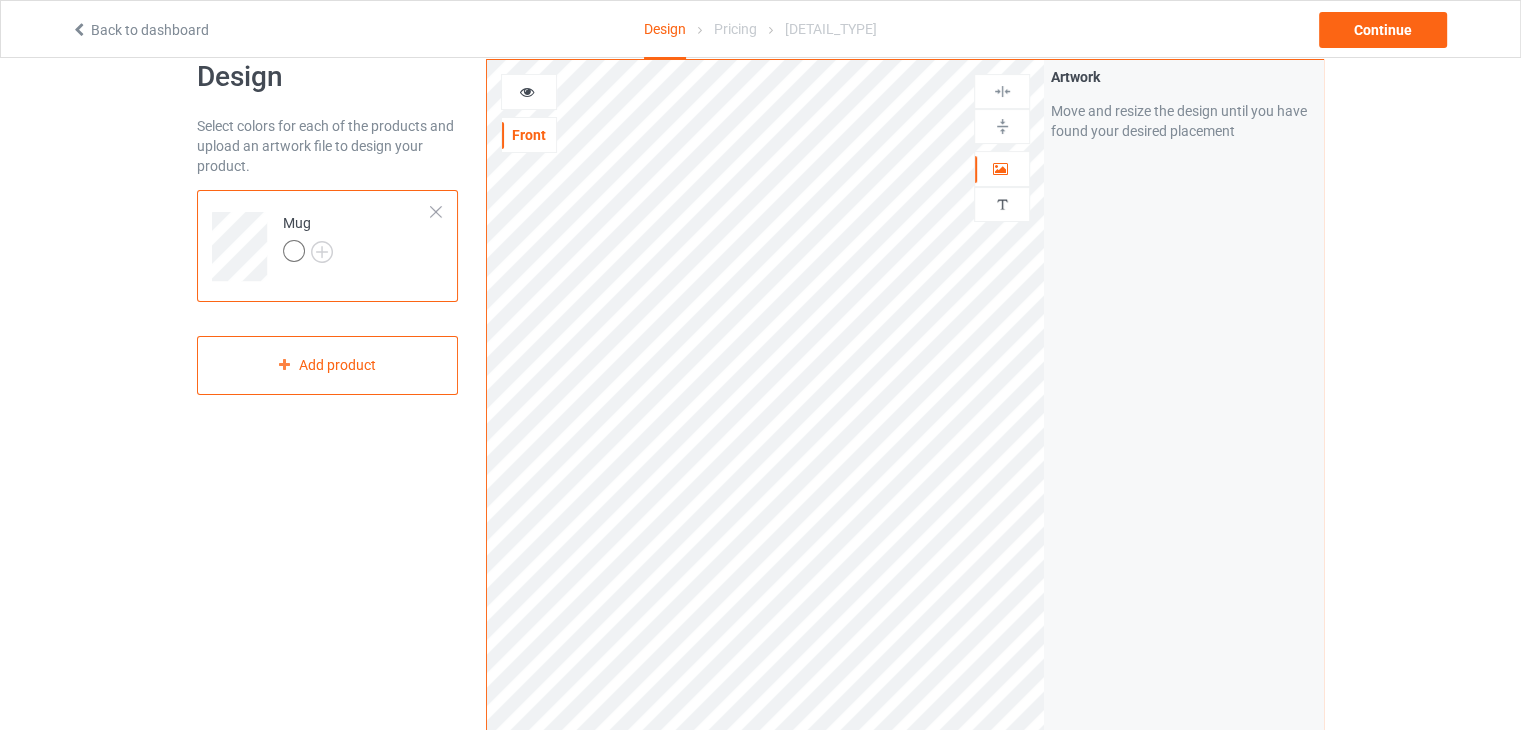 scroll, scrollTop: 0, scrollLeft: 0, axis: both 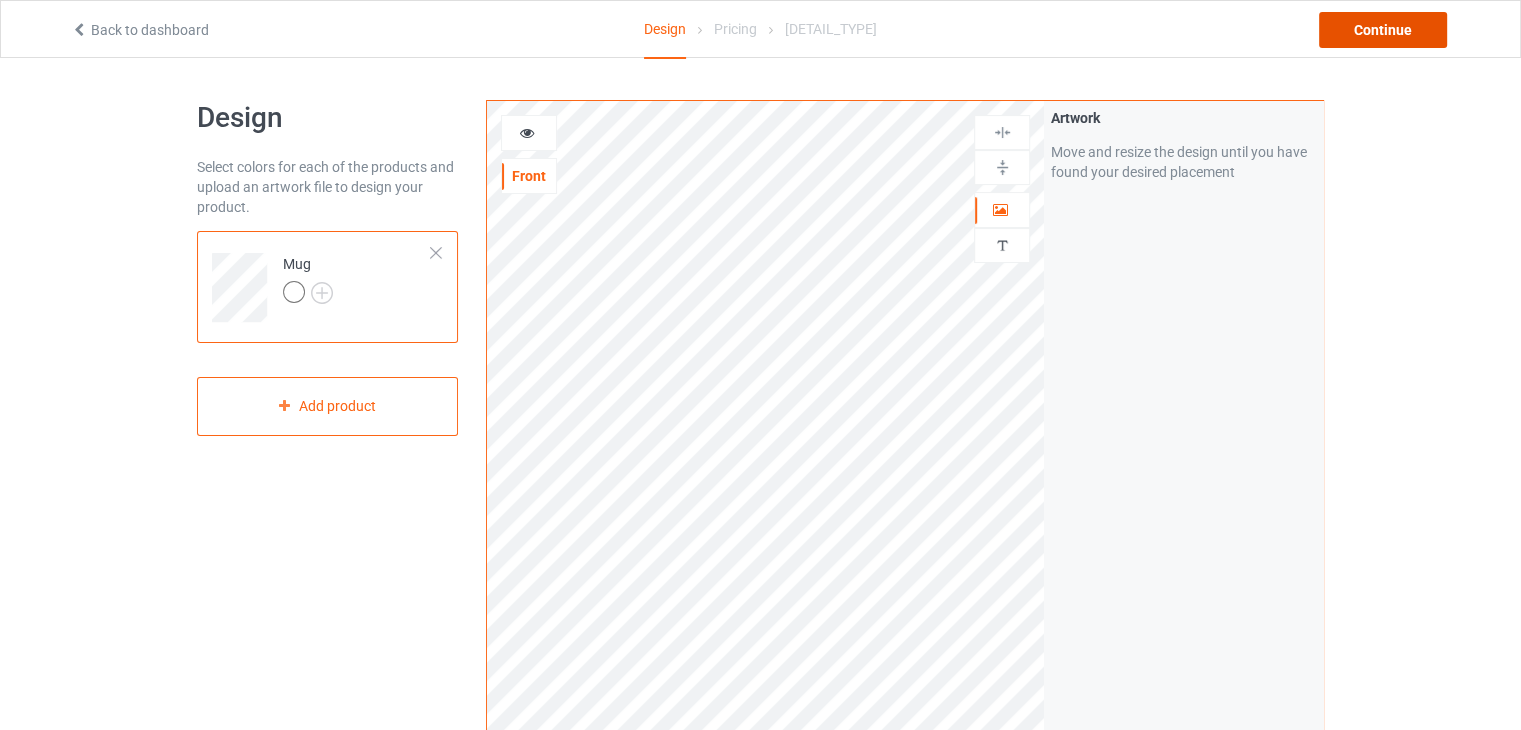 click on "Continue" at bounding box center (1383, 30) 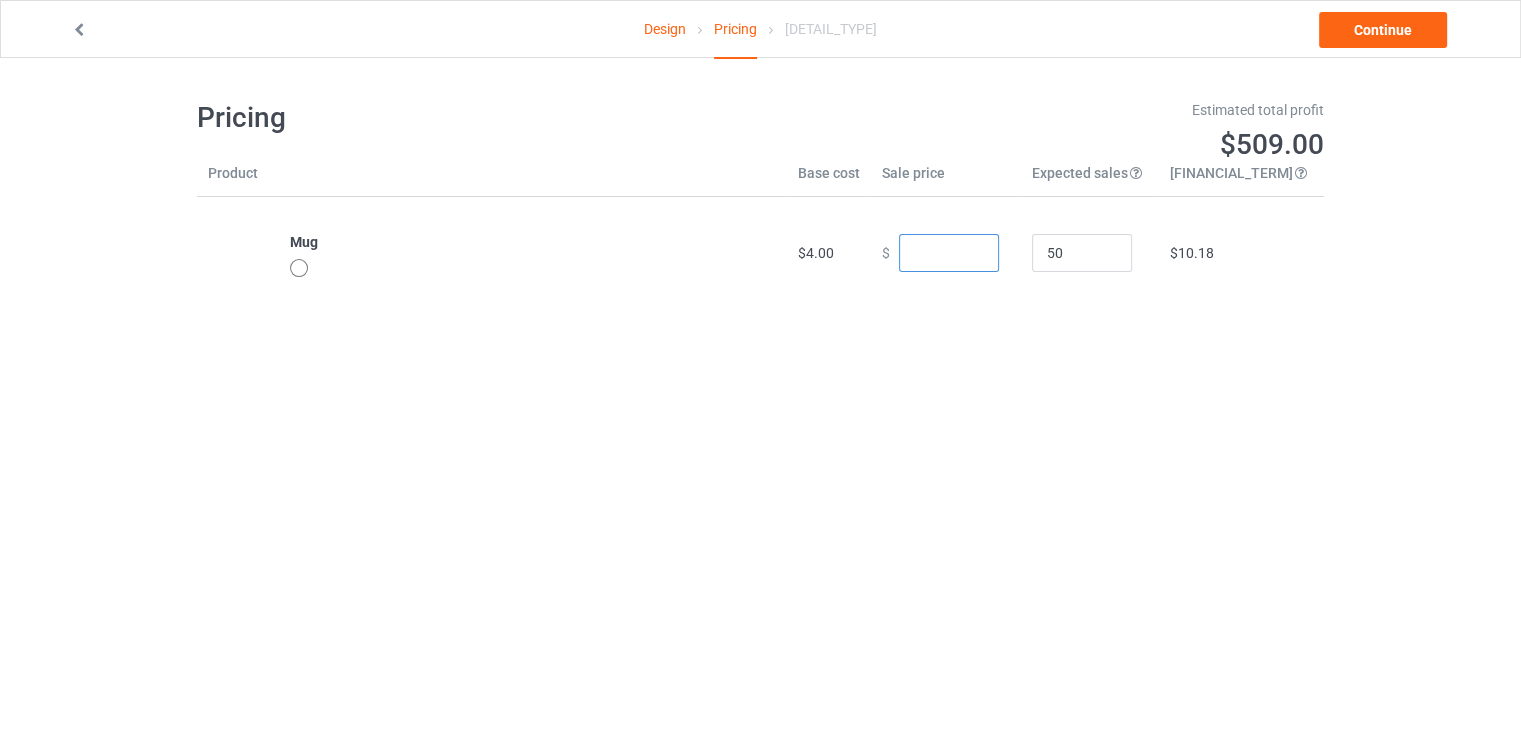 drag, startPoint x: 952, startPoint y: 255, endPoint x: 968, endPoint y: 253, distance: 16.124516 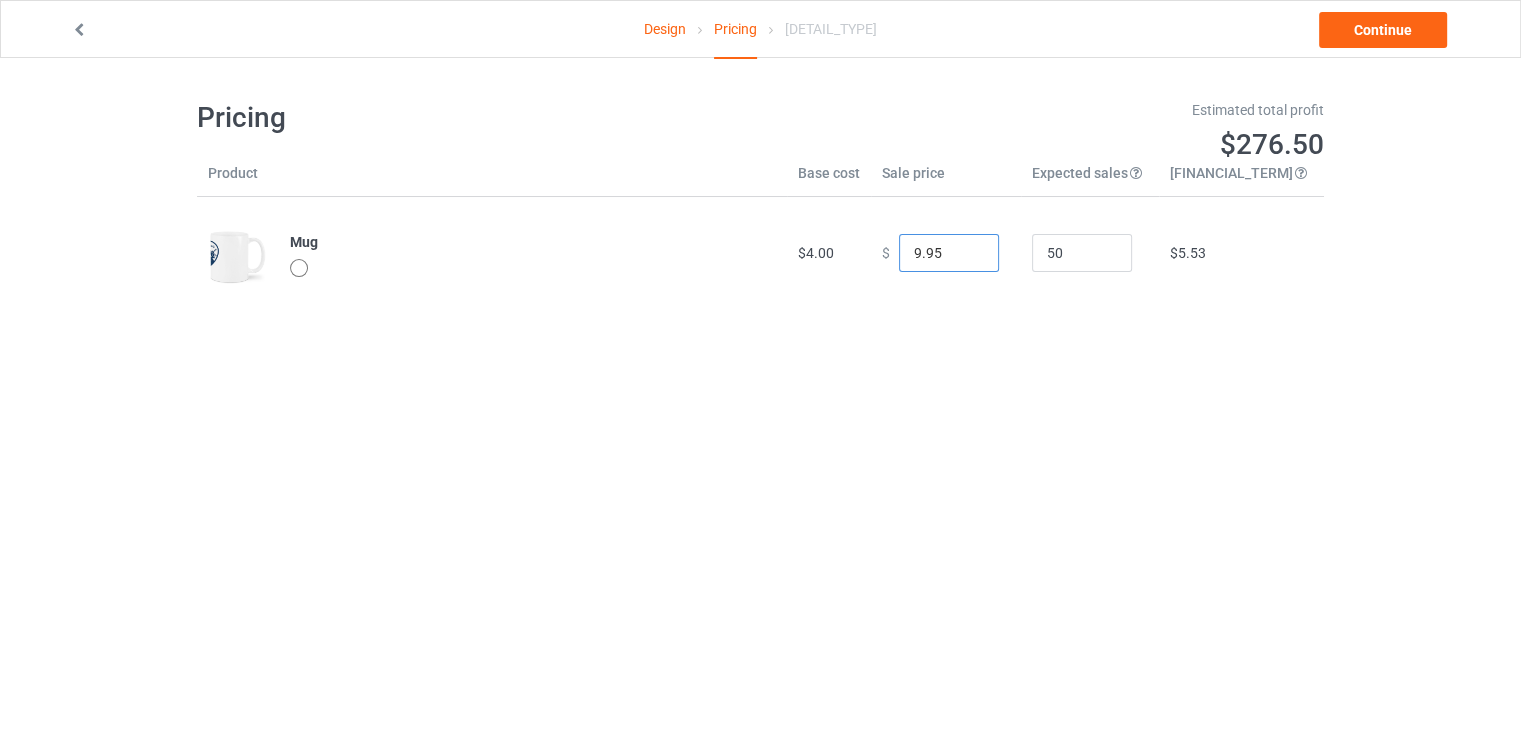 drag, startPoint x: 959, startPoint y: 246, endPoint x: 948, endPoint y: 246, distance: 11 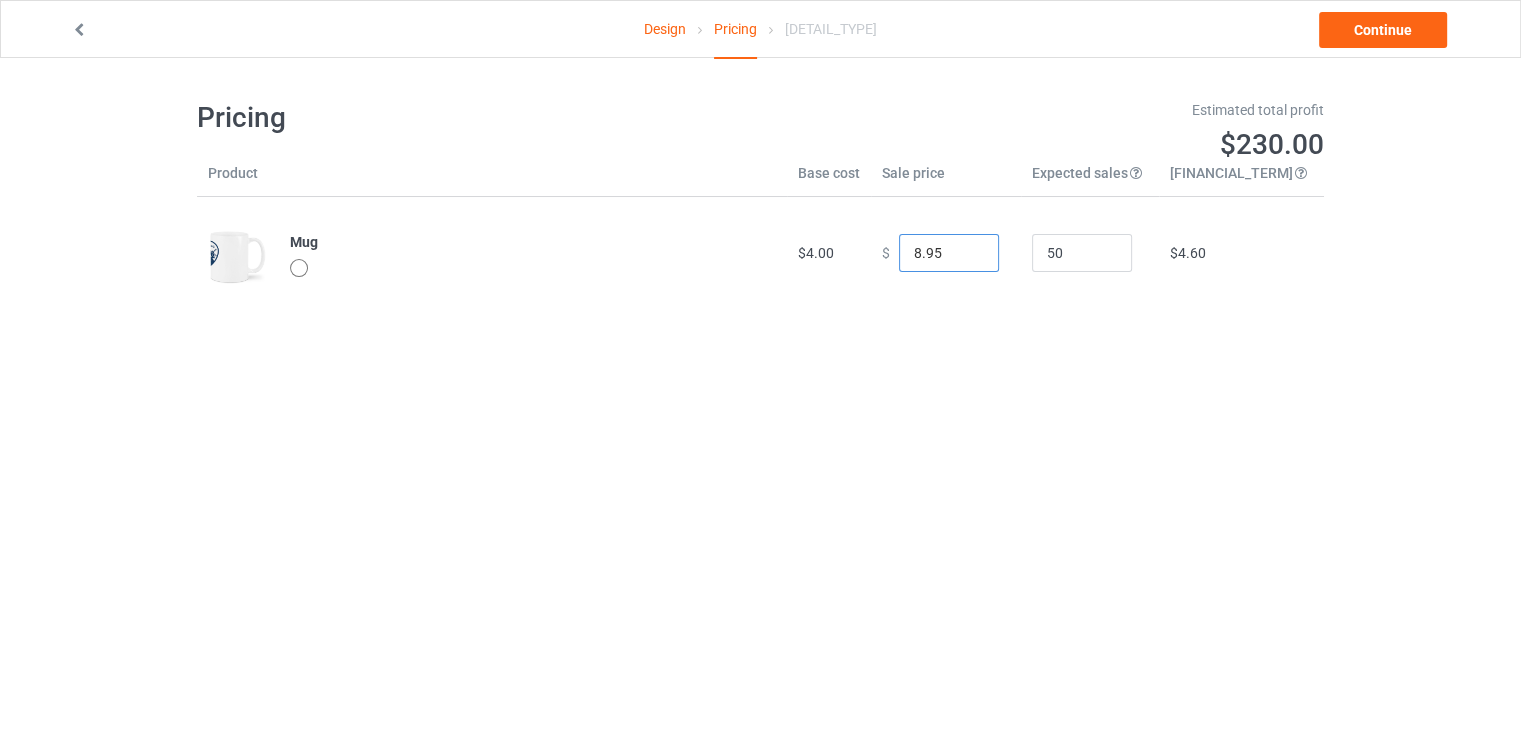 click on "8.95" at bounding box center (949, 253) 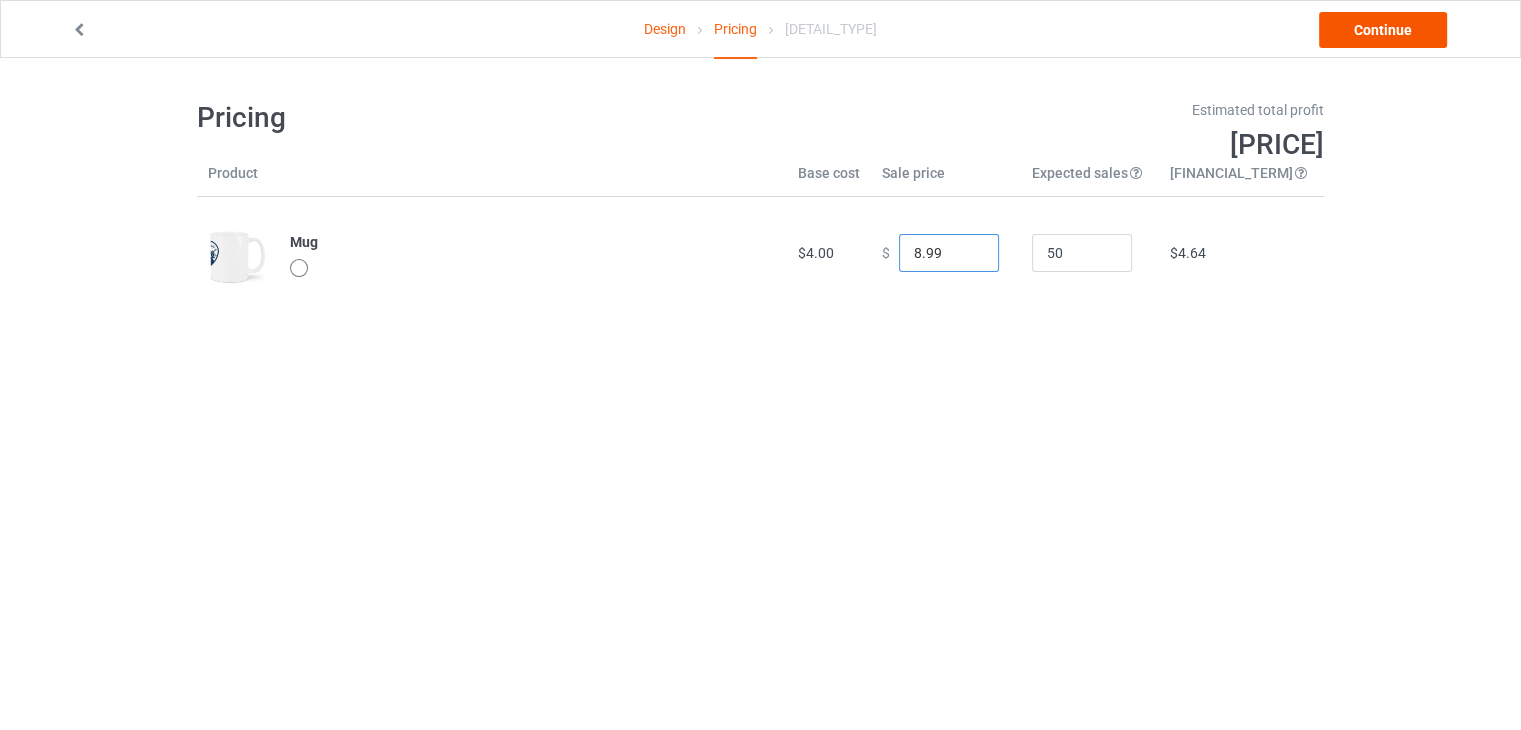 type on "8.99" 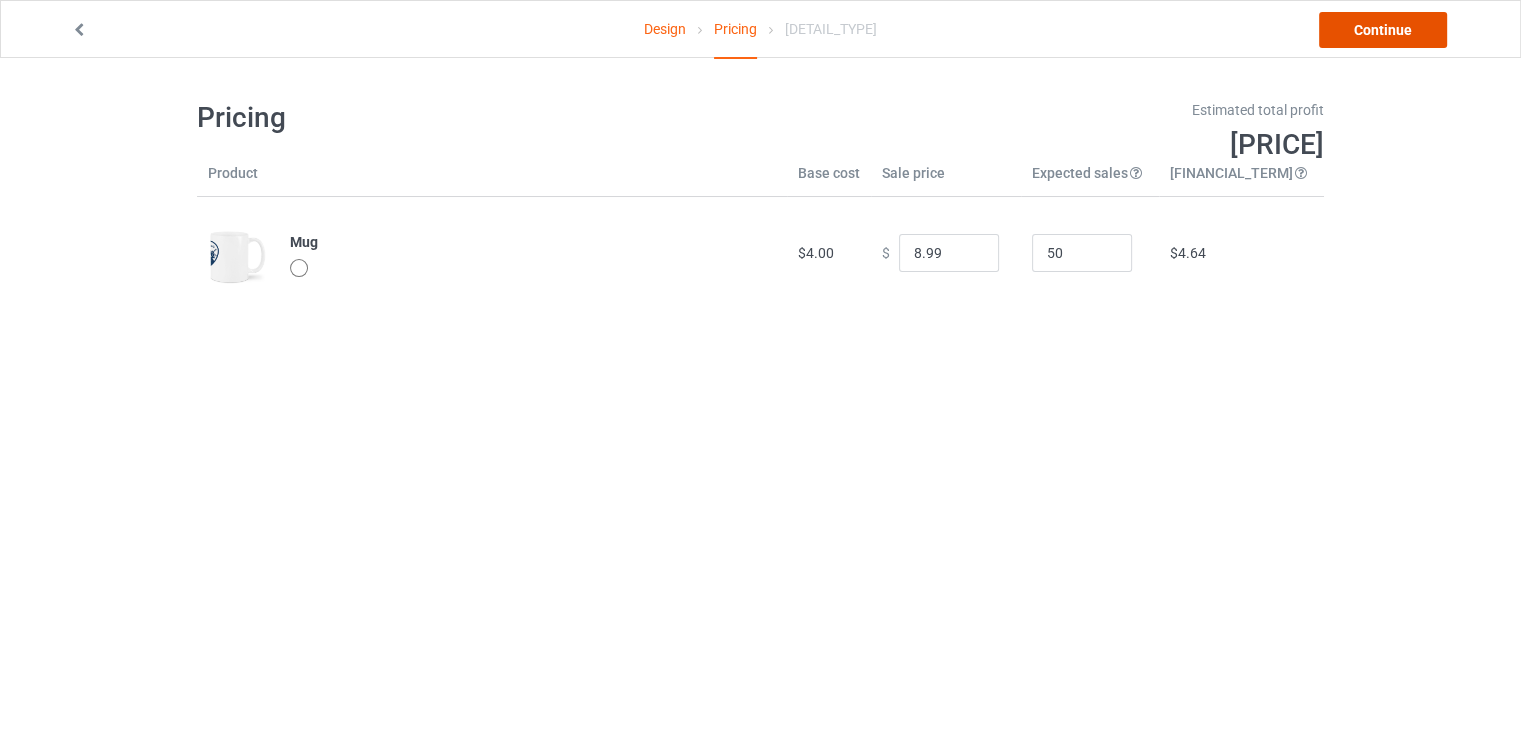 click on "Continue" at bounding box center [1383, 30] 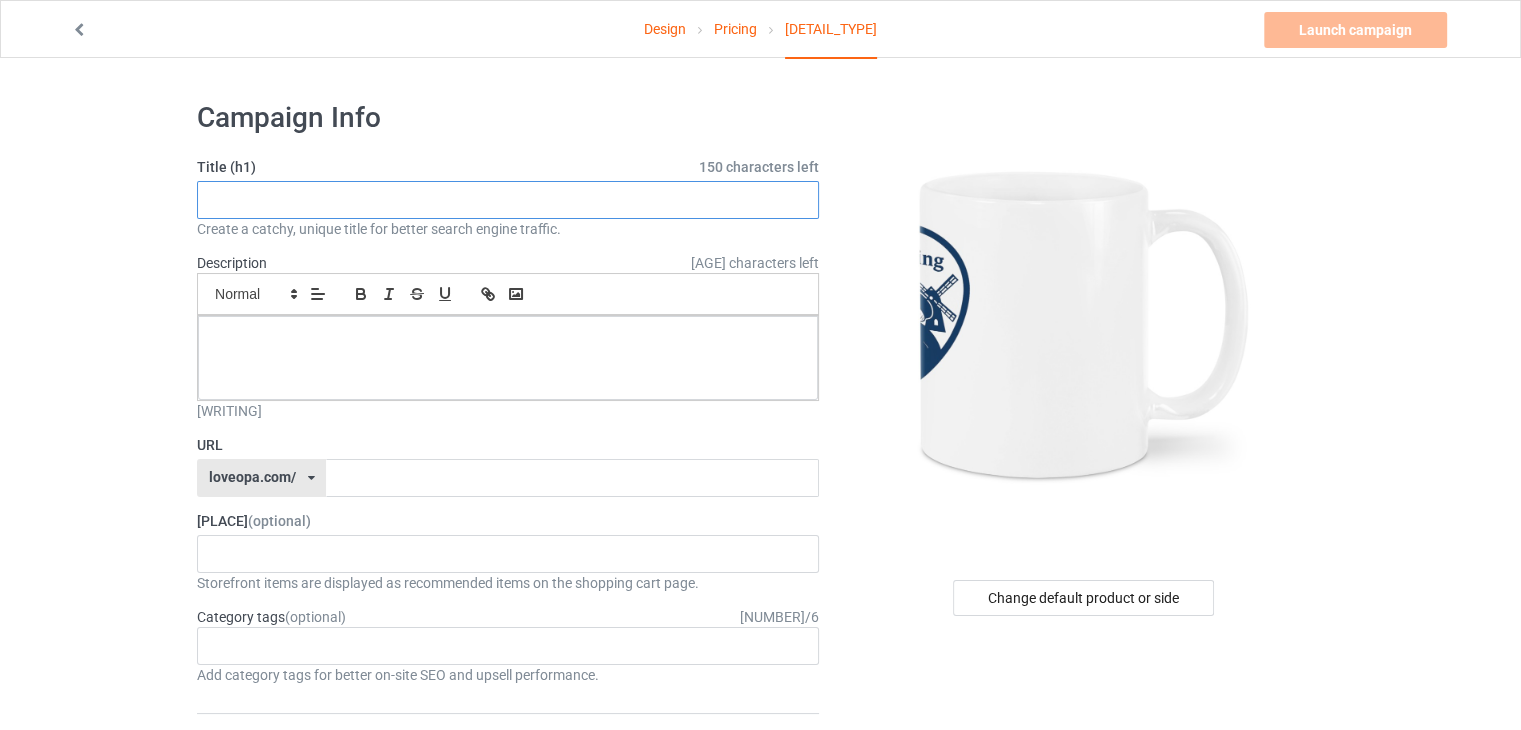 click at bounding box center [508, 200] 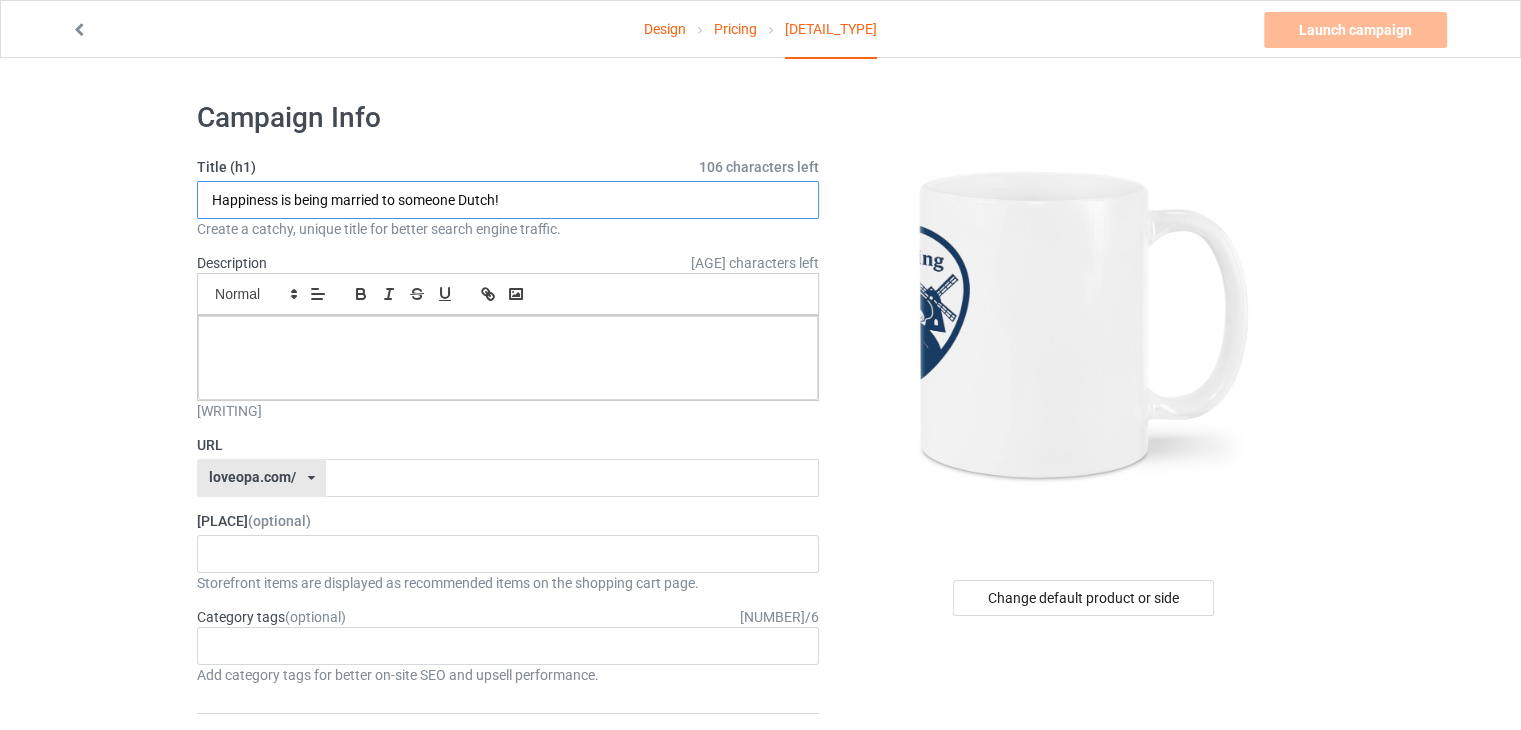 type on "Happiness is being married to someone Dutch!" 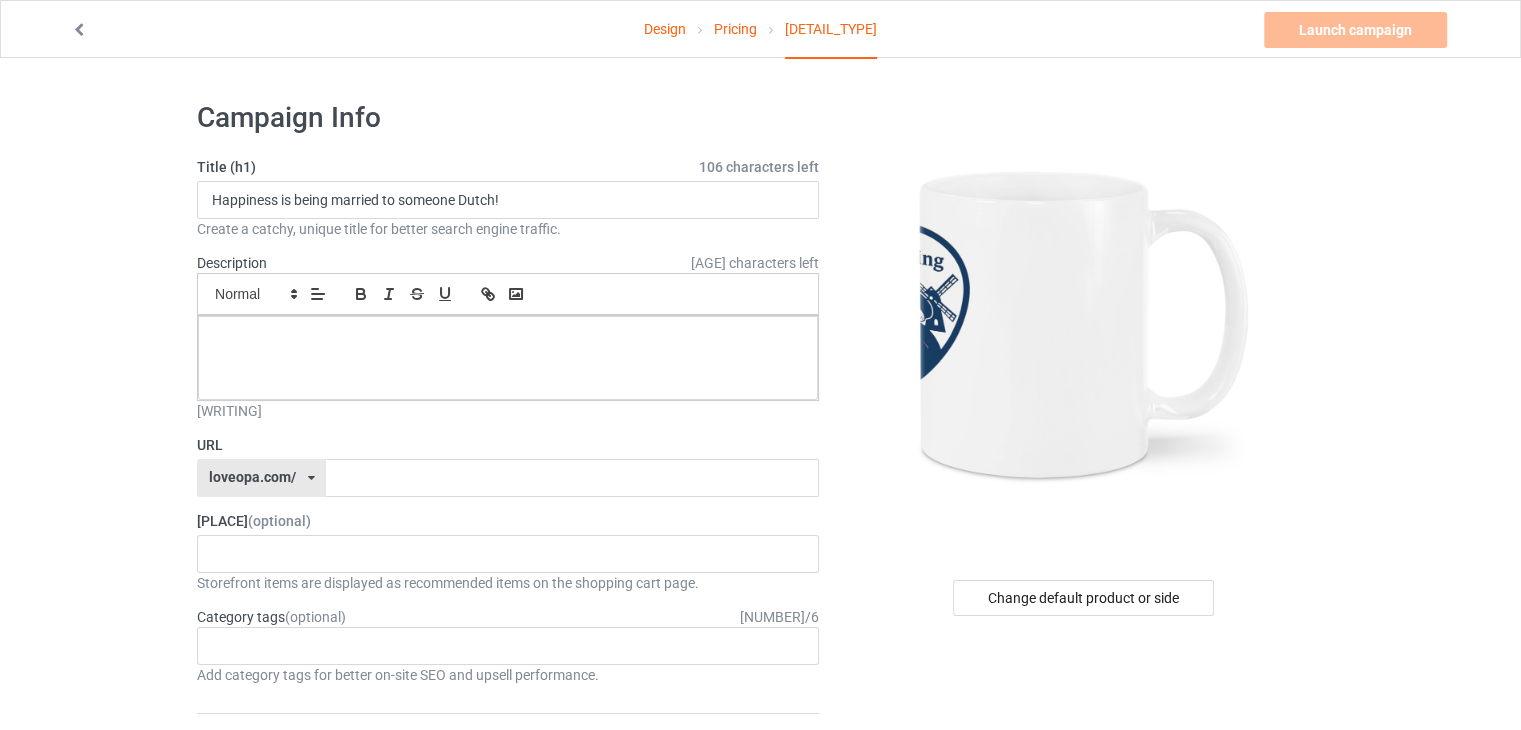 click on "[URL]" at bounding box center [261, 478] 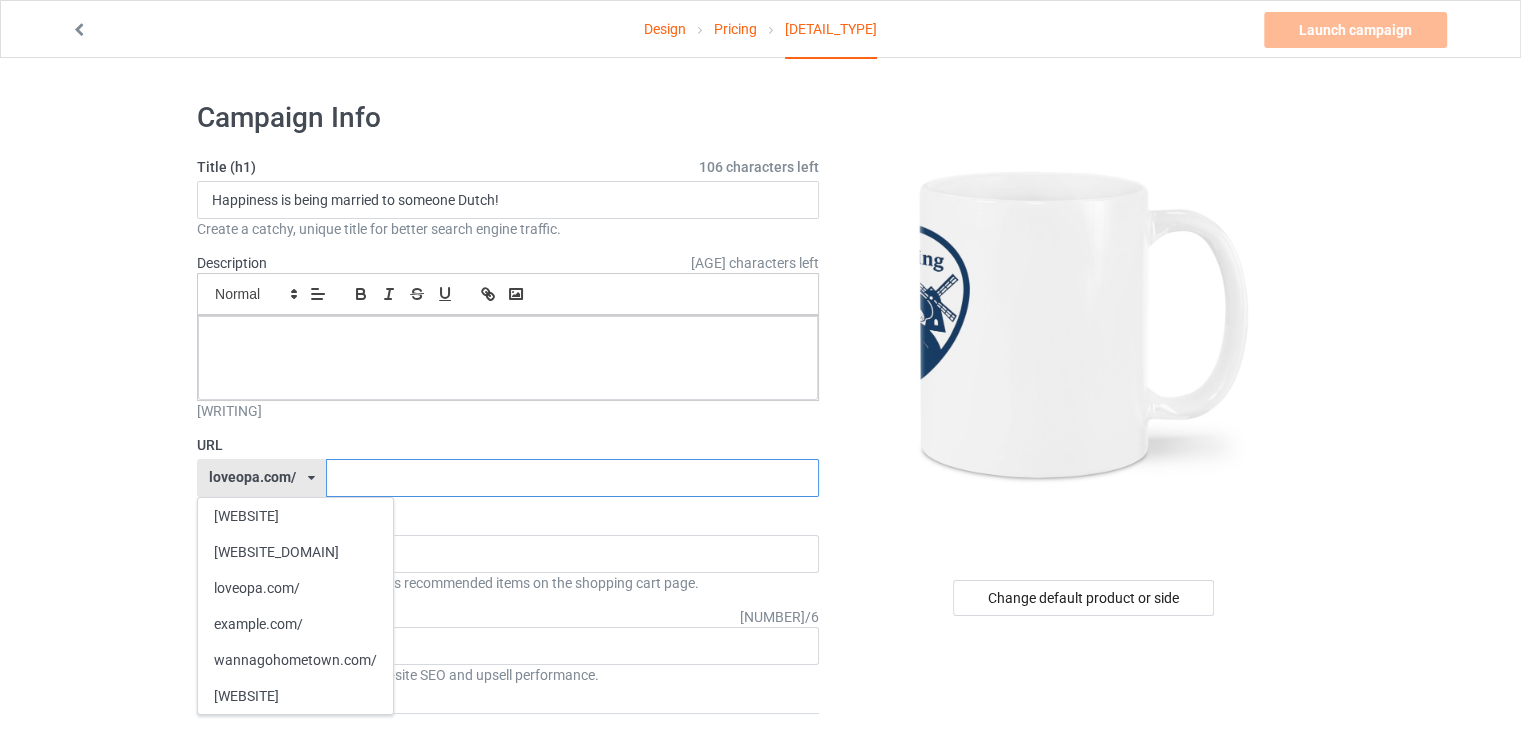 click at bounding box center [572, 478] 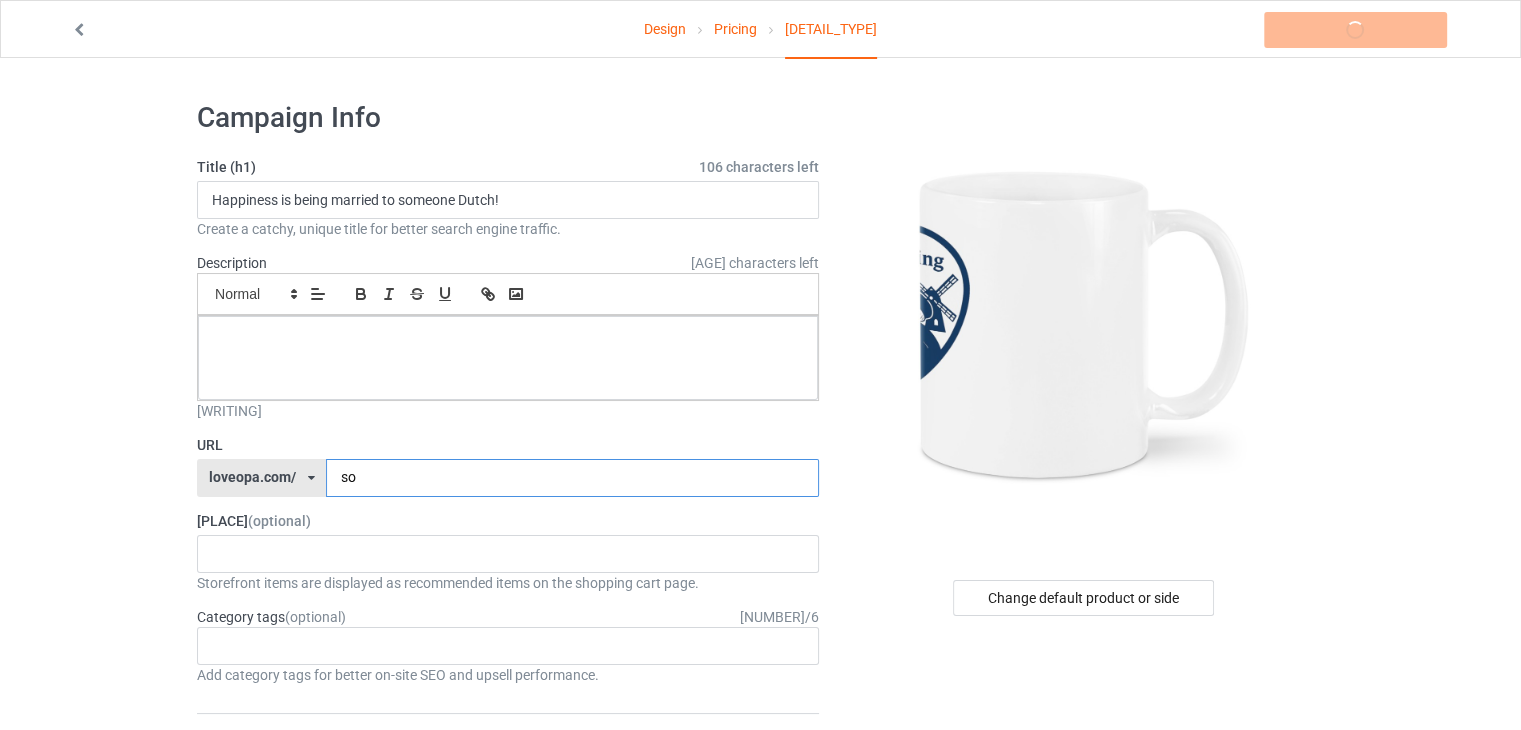type on "s" 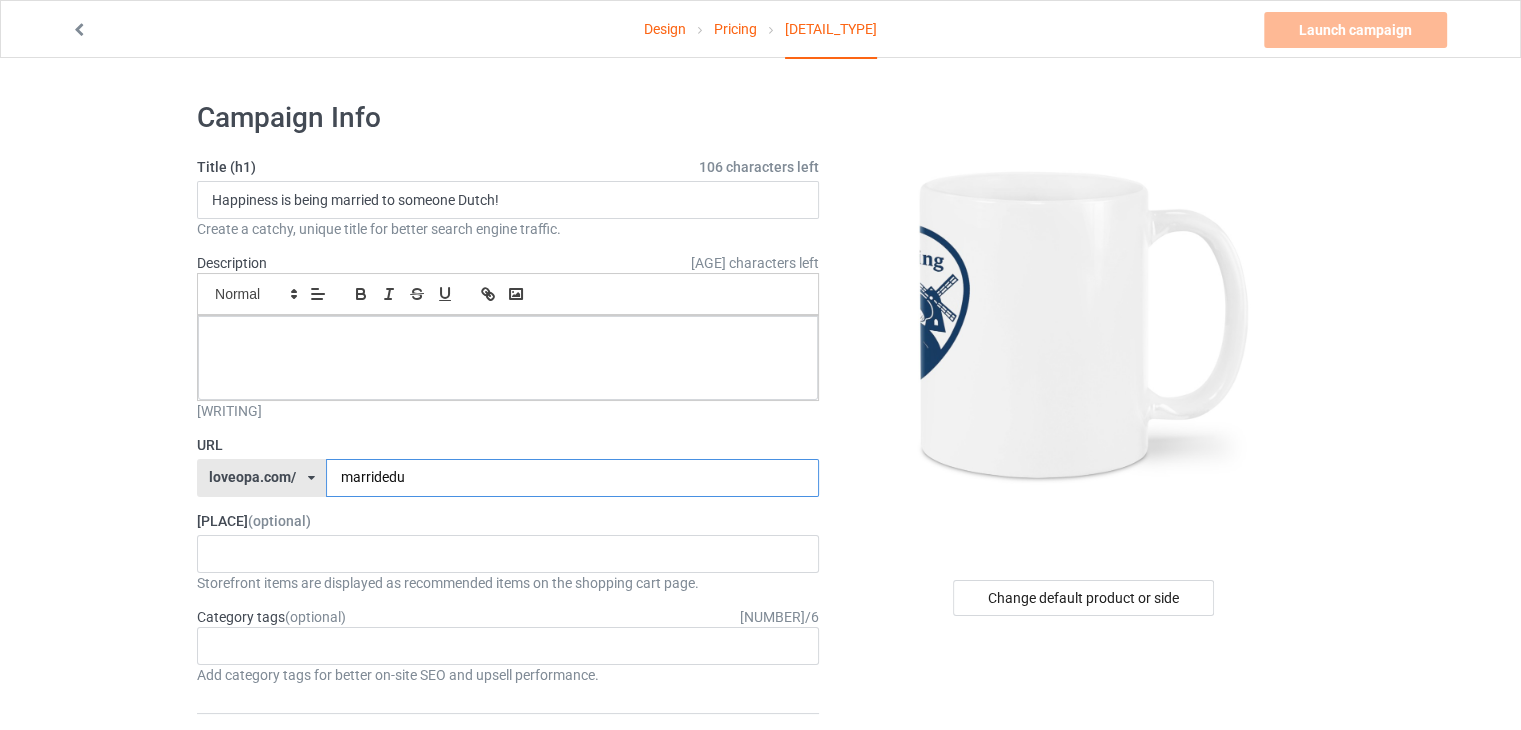 type on "marridedu" 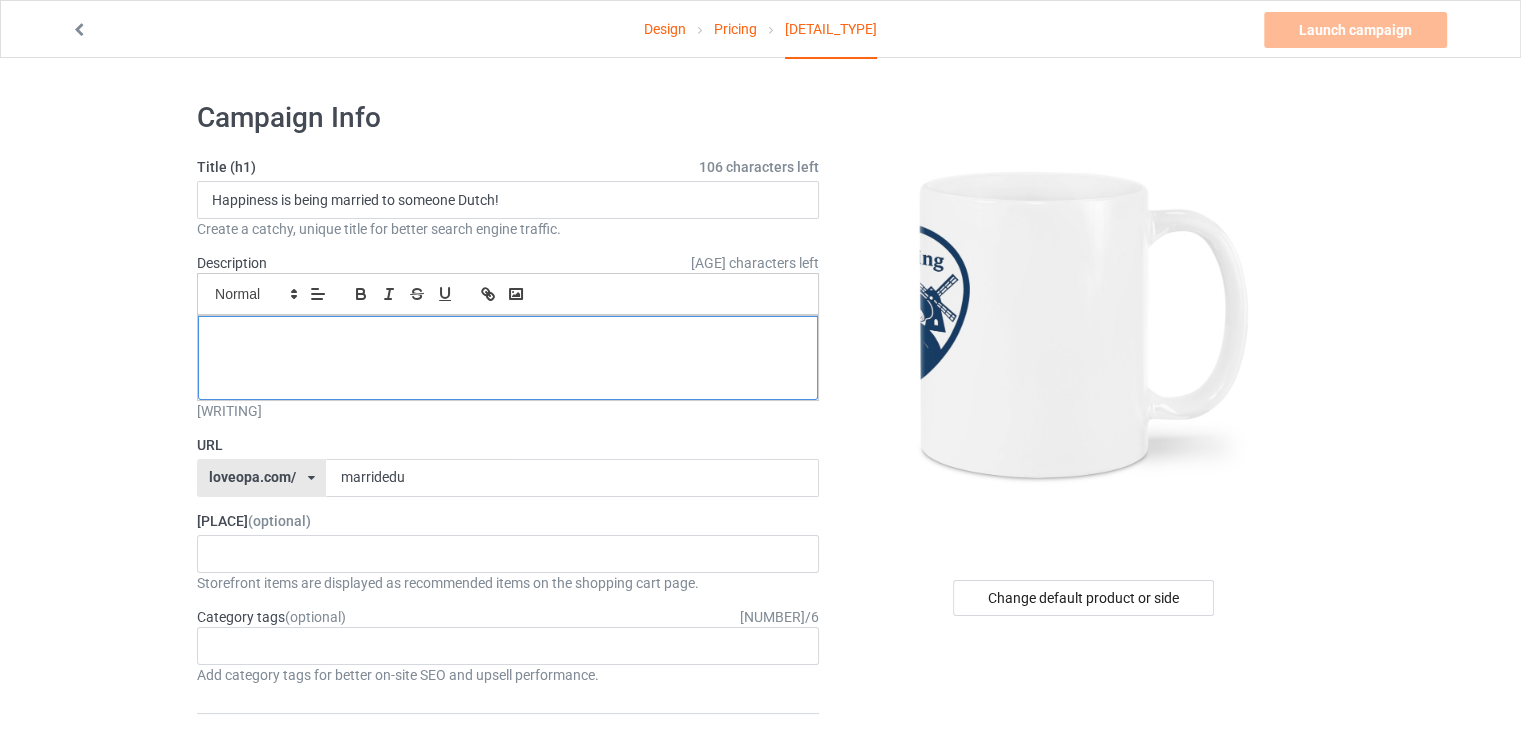 click at bounding box center [508, 358] 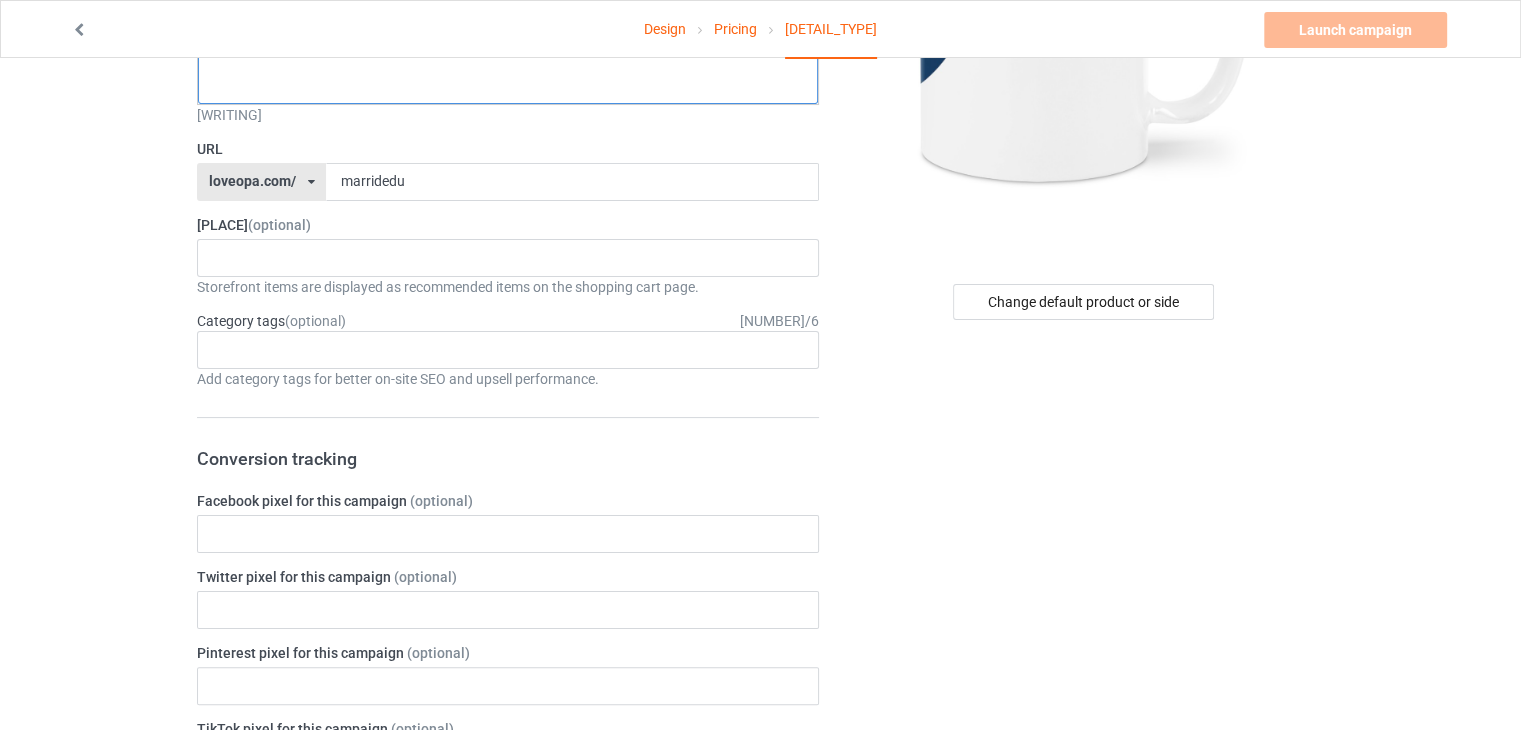 scroll, scrollTop: 296, scrollLeft: 0, axis: vertical 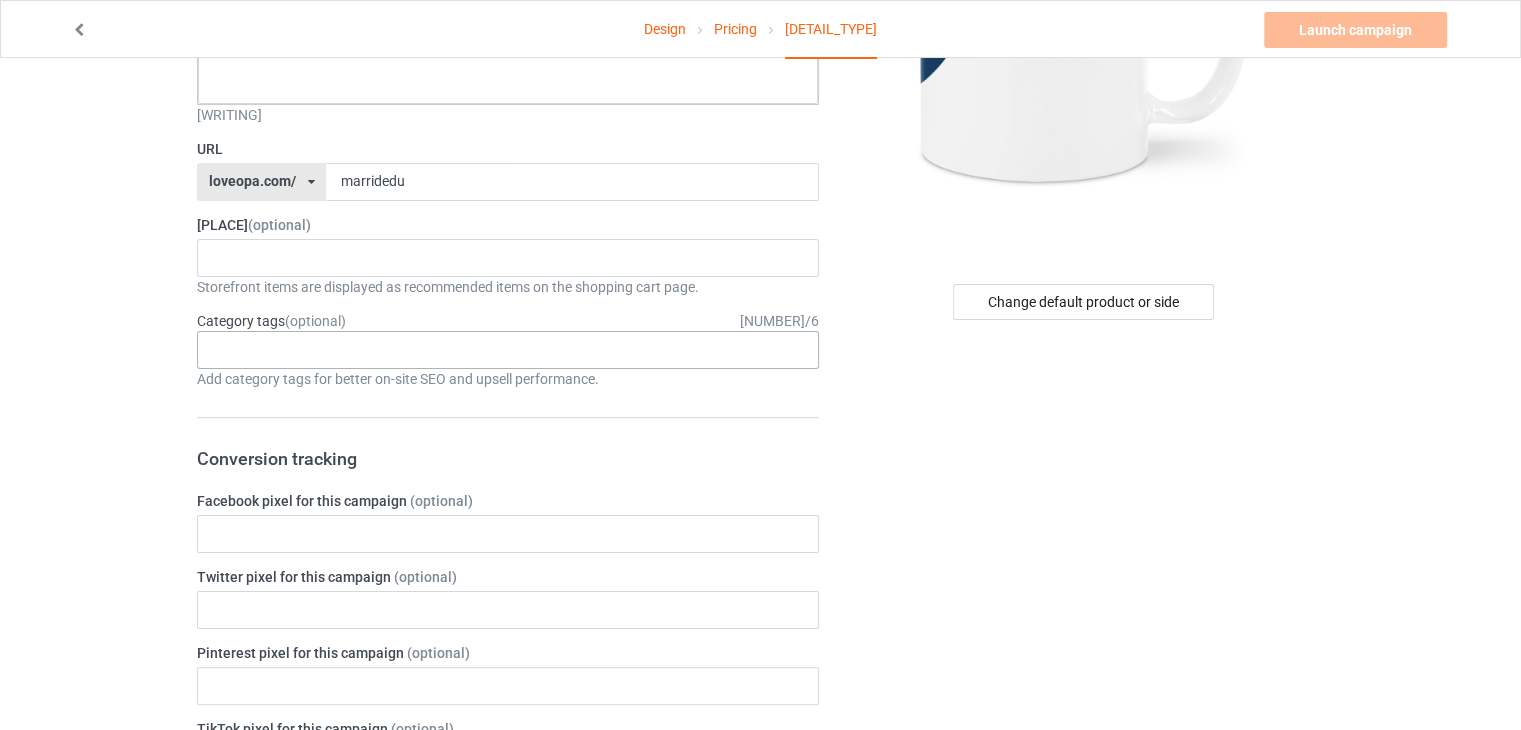click on "Age > 1-19 > 1 Age > 1-12 Months > 1 Month Age > 1-12 Months Age > 1-19 Age > 1-19 > 10 Age > 1-12 Months > 10 Month Age > 80-100 > 100 Sports > Running > 10K Run Age > 1-19 > 11 Age > 1-12 Months > 11 Month Age > 1-19 > 12 Age > 1-12 Months > 12 Month Age > 1-19 > 13 Age > 1-19 > 14 Age > 1-19 > 15 Sports > Running > 15K Run Age > 1-19 > 16 Age > 1-19 > 17 Age > 1-19 > 18 Age > 1-19 > 19 Age > Decades > 1920s Age > Decades > 1930s Age > Decades > 1940s Age > Decades > 1950s Age > Decades > 1960s Age > Decades > 1970s Age > Decades > 1980s Age > Decades > 1990s Age > 1-19 > 2 Age > 1-12 Months > 2 Month Age > 20-39 > 20 Age > 20-39 Age > Decades > 2000s Age > Decades > 2010s Age > 20-39 > 21 Age > 20-39 > 22 Age > 20-39 > 23 Age > 20-39 > 24 Age > 20-39 > 25 Age > 20-39 > 26 Age > 20-39 > 27 Age > 20-39 > 28 Age > 20-39 > 29 Age > 1-19 > 3 Age > 1-12 Months > 3 Month Sports > Basketball > 3-Pointer Age > 20-39 > 30 Age > 20-39 > 31 Age > 20-39 > 32 Age > 20-39 > 33 Age > 20-39 > 34 Age > 20-39 > 35 Age Jobs [JOB]" at bounding box center (508, 350) 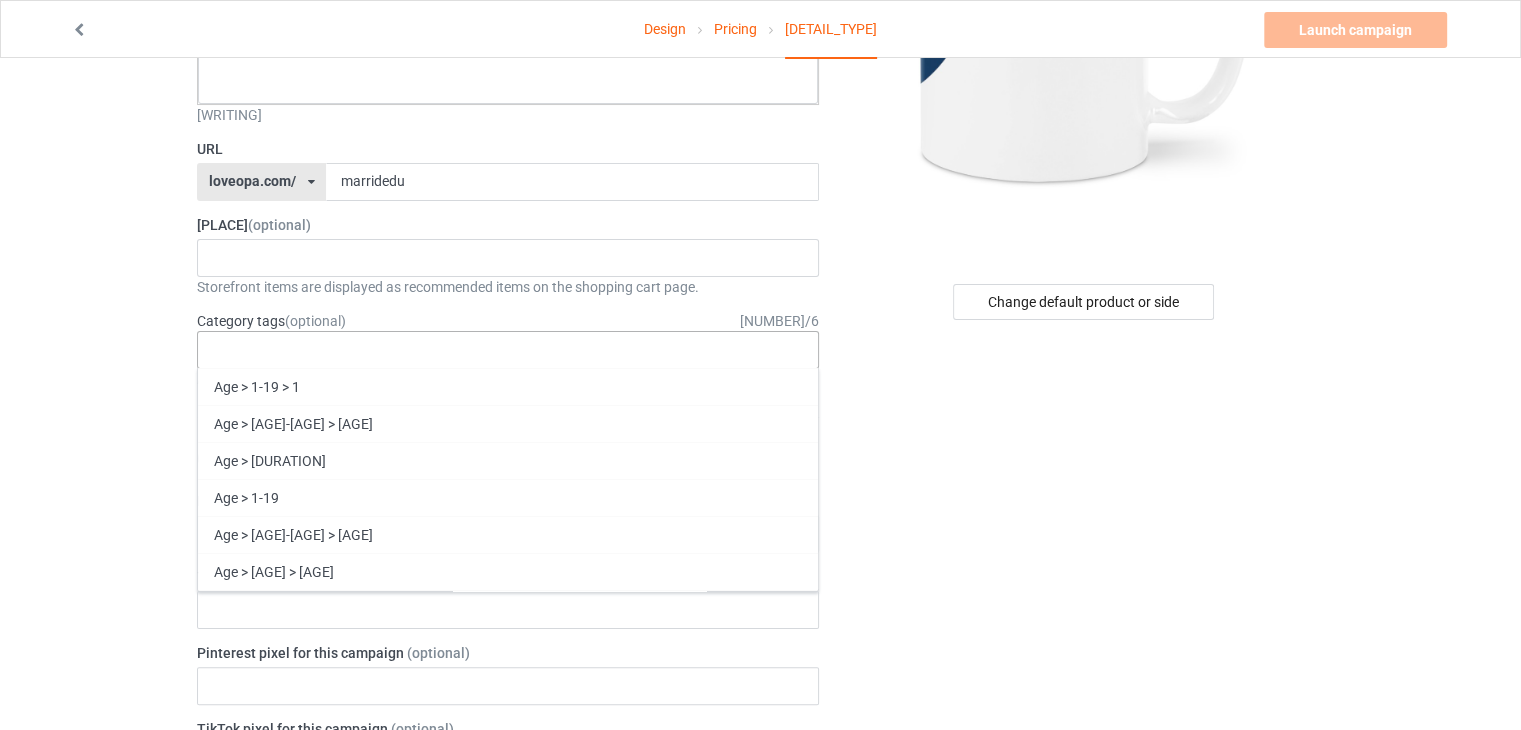 click on "Age > 1-19 > 1 Age > 1-12 Months > 1 Month Age > 1-12 Months Age > 1-19 Age > 1-19 > 10 Age > 1-12 Months > 10 Month Age > 80-100 > 100 Sports > Running > 10K Run Age > 1-19 > 11 Age > 1-12 Months > 11 Month Age > 1-19 > 12 Age > 1-12 Months > 12 Month Age > 1-19 > 13 Age > 1-19 > 14 Age > 1-19 > 15 Sports > Running > 15K Run Age > 1-19 > 16 Age > 1-19 > 17 Age > 1-19 > 18 Age > 1-19 > 19 Age > Decades > 1920s Age > Decades > 1930s Age > Decades > 1940s Age > Decades > 1950s Age > Decades > 1960s Age > Decades > 1970s Age > Decades > 1980s Age > Decades > 1990s Age > 1-19 > 2 Age > 1-12 Months > 2 Month Age > 20-39 > 20 Age > 20-39 Age > Decades > 2000s Age > Decades > 2010s Age > 20-39 > 21 Age > 20-39 > 22 Age > 20-39 > 23 Age > 20-39 > 24 Age > 20-39 > 25 Age > 20-39 > 26 Age > 20-39 > 27 Age > 20-39 > 28 Age > 20-39 > 29 Age > 1-19 > 3 Age > 1-12 Months > 3 Month Sports > Basketball > 3-Pointer Age > 20-39 > 30 Age > 20-39 > 31 Age > 20-39 > 32 Age > 20-39 > 33 Age > 20-39 > 34 Age > 20-39 > 35 Age Jobs [JOB]" at bounding box center (508, 350) 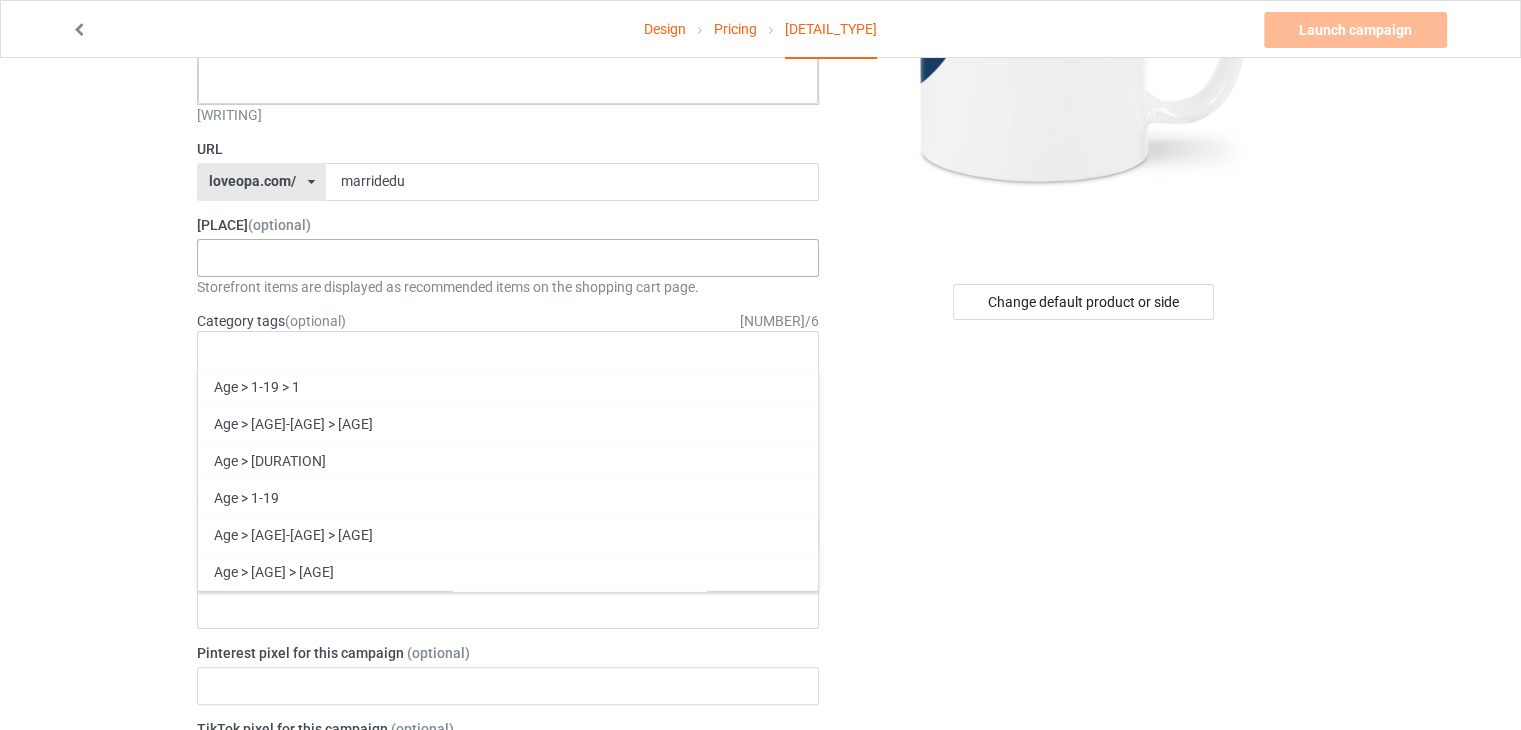click on "DUTCH FUNNY OMA GIFTS OPA GIFTS 669126fc016dd0002f5ffa79 668cbdb2079602002e1d9306 668cbd55b070bc002f2eb3a6" at bounding box center (508, 258) 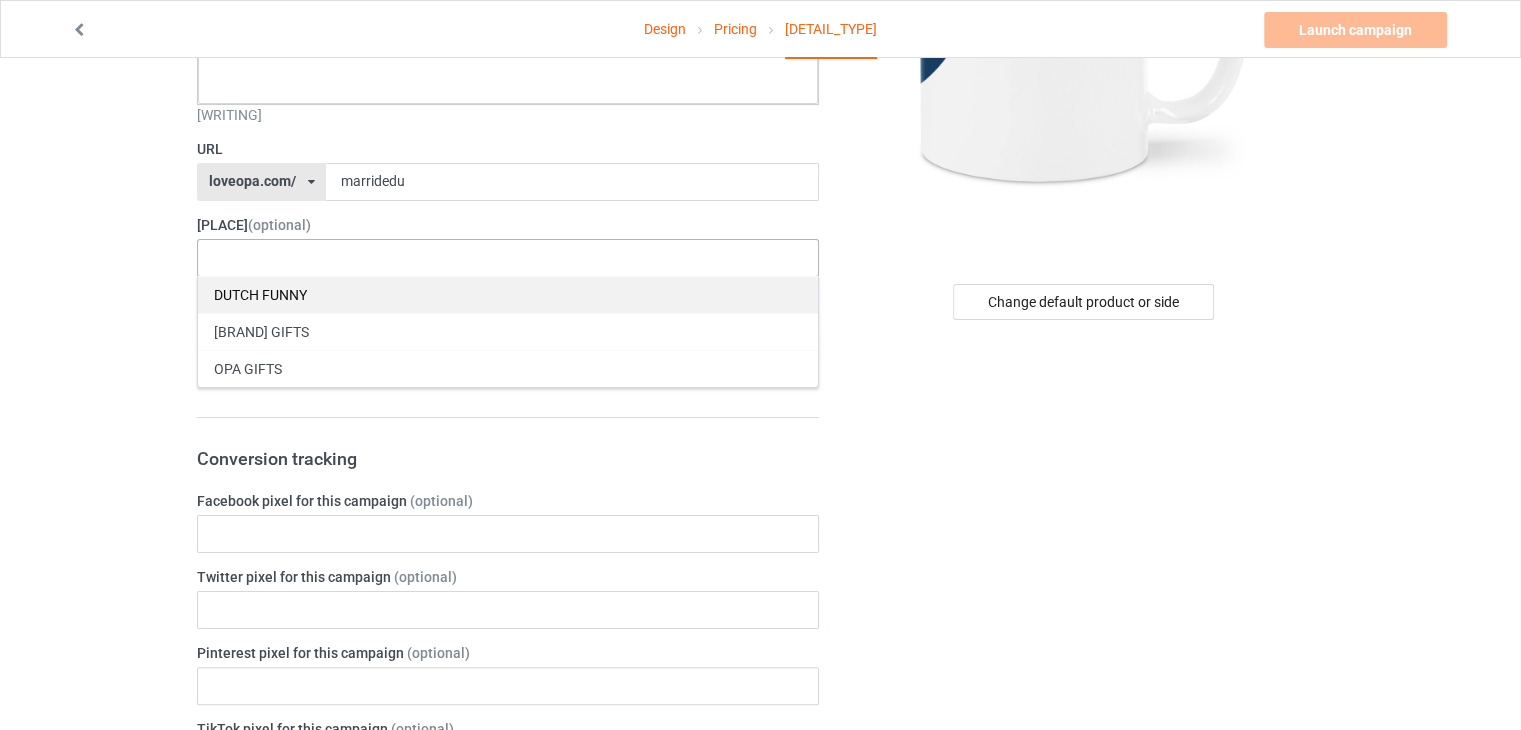 click on "DUTCH FUNNY" at bounding box center [508, 294] 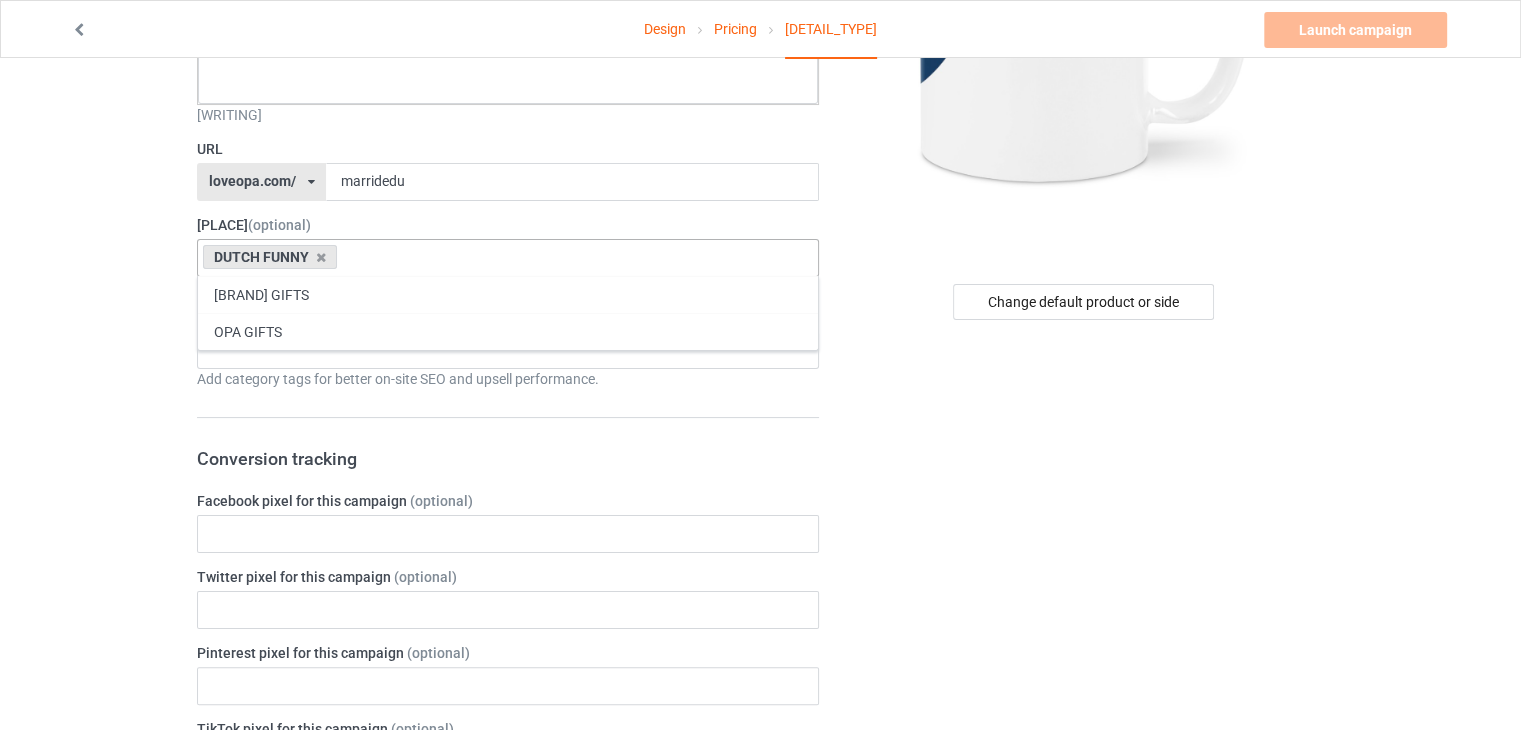 click on "Change default product or side" at bounding box center (1085, 788) 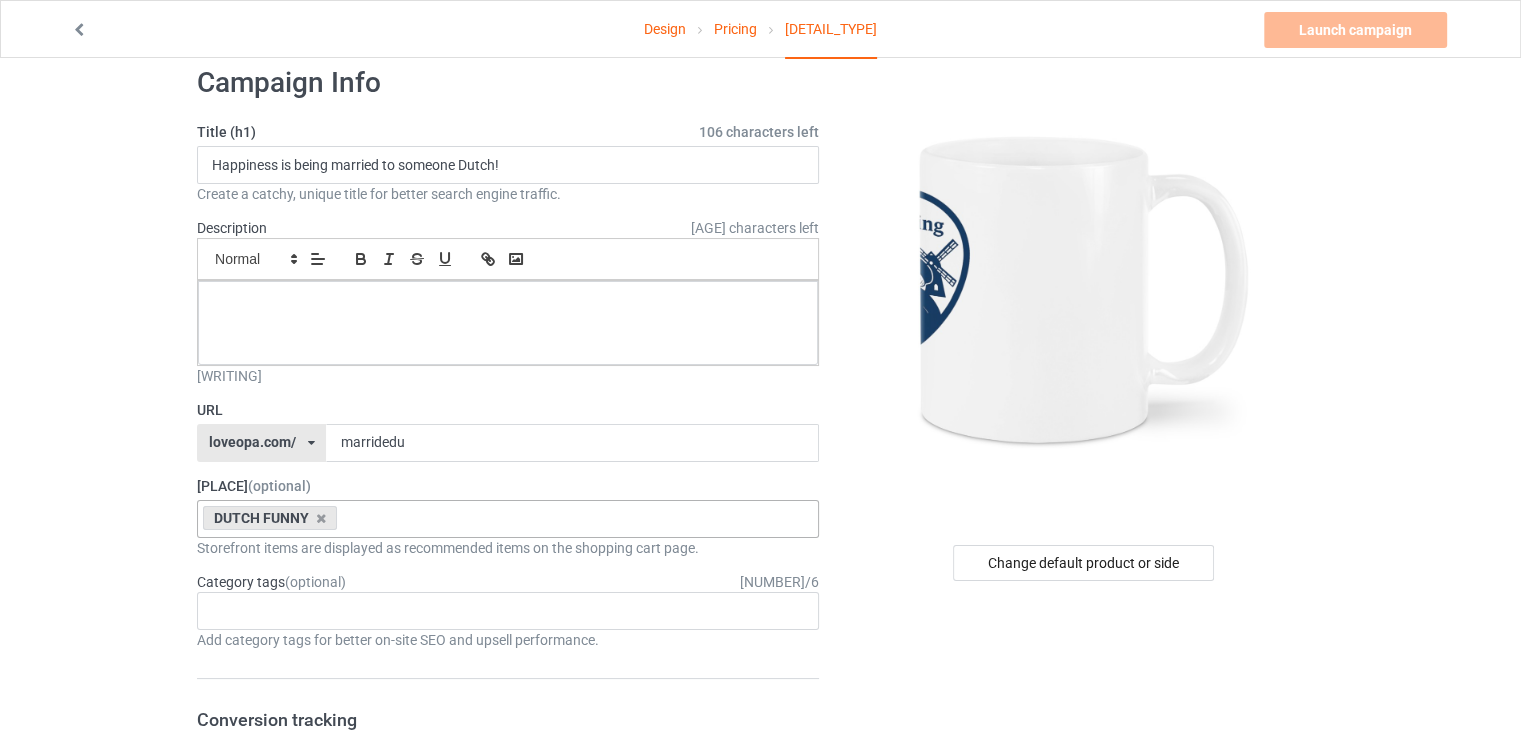 scroll, scrollTop: 0, scrollLeft: 0, axis: both 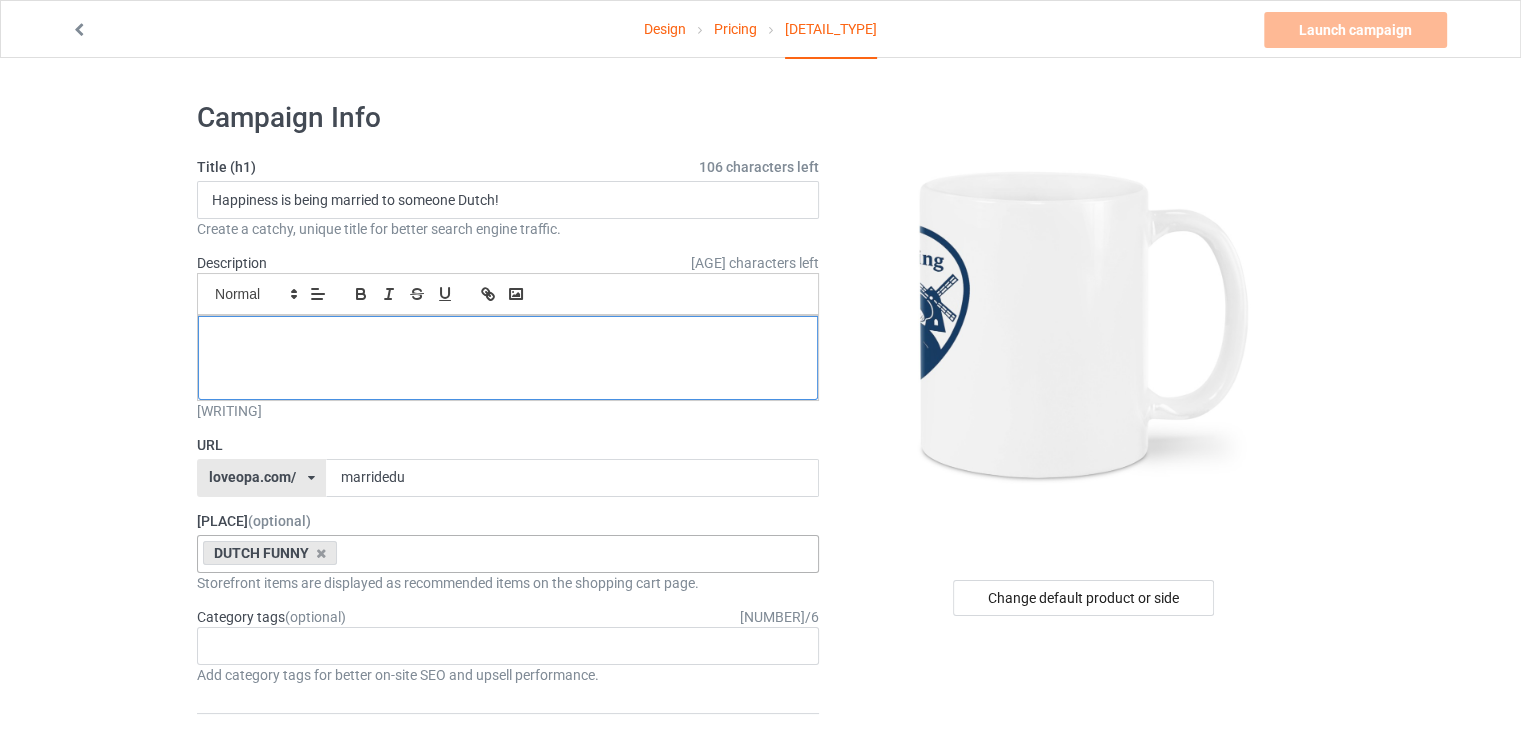 click at bounding box center [508, 338] 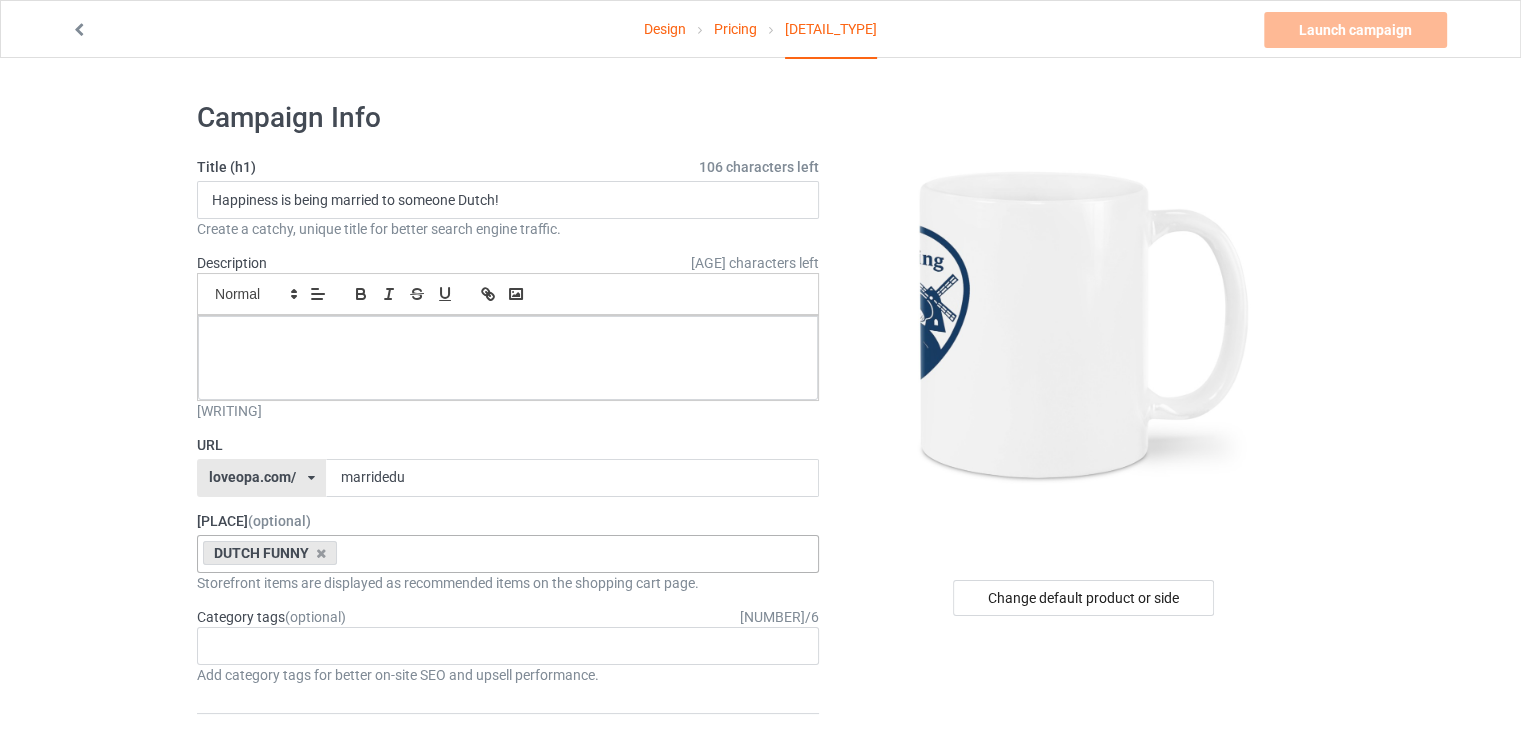 drag, startPoint x: 279, startPoint y: 417, endPoint x: 665, endPoint y: 415, distance: 386.0052 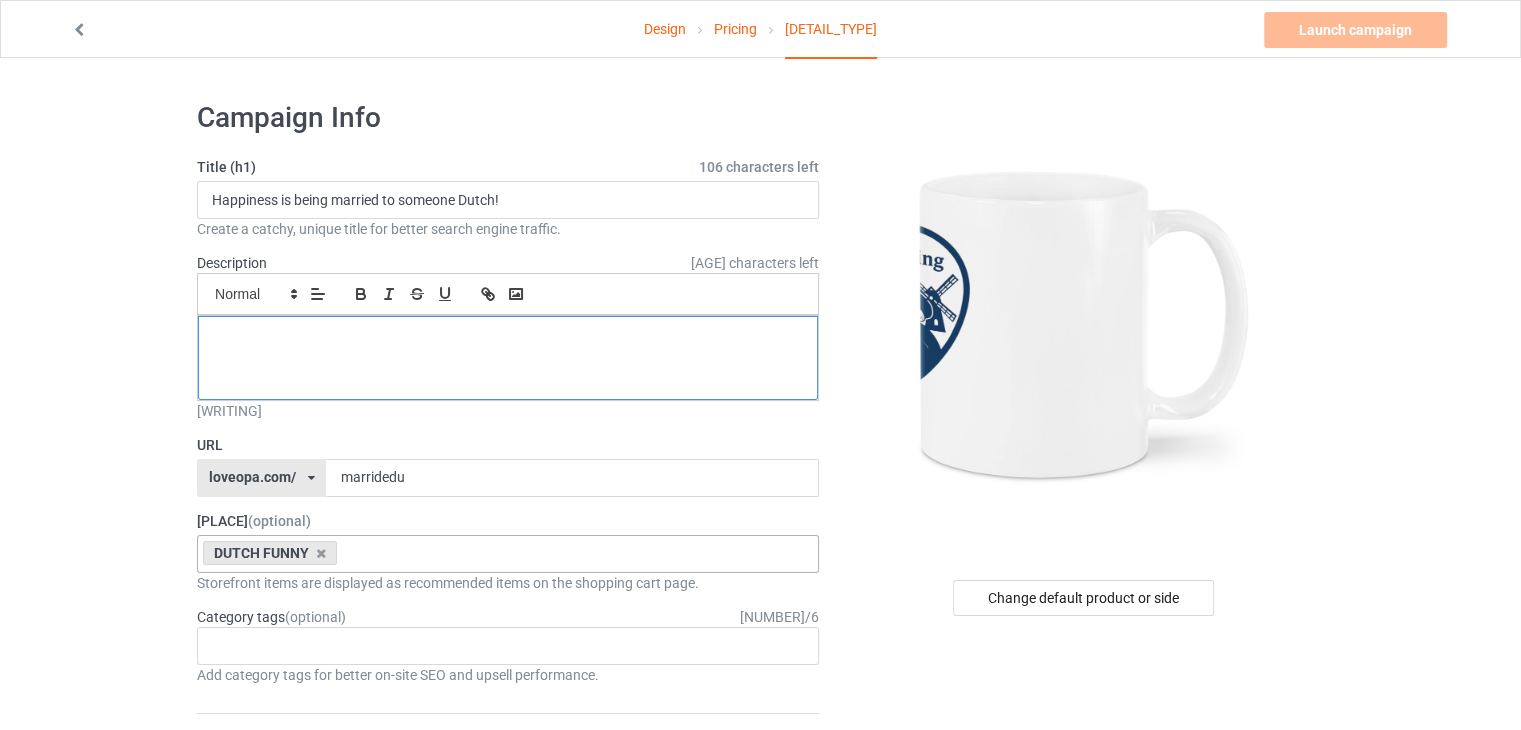 drag, startPoint x: 481, startPoint y: 354, endPoint x: 457, endPoint y: 353, distance: 24.020824 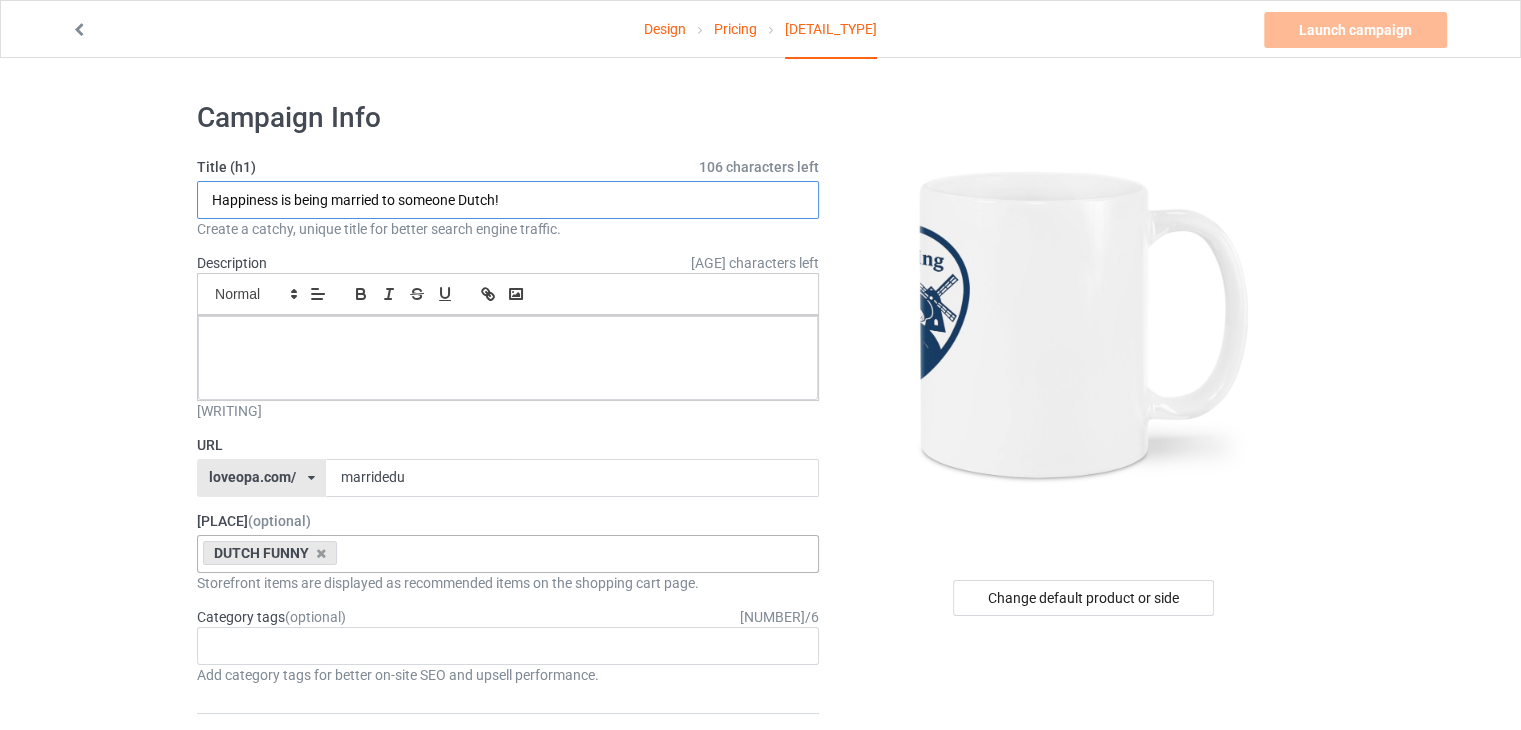 drag, startPoint x: 539, startPoint y: 193, endPoint x: 122, endPoint y: 181, distance: 417.17264 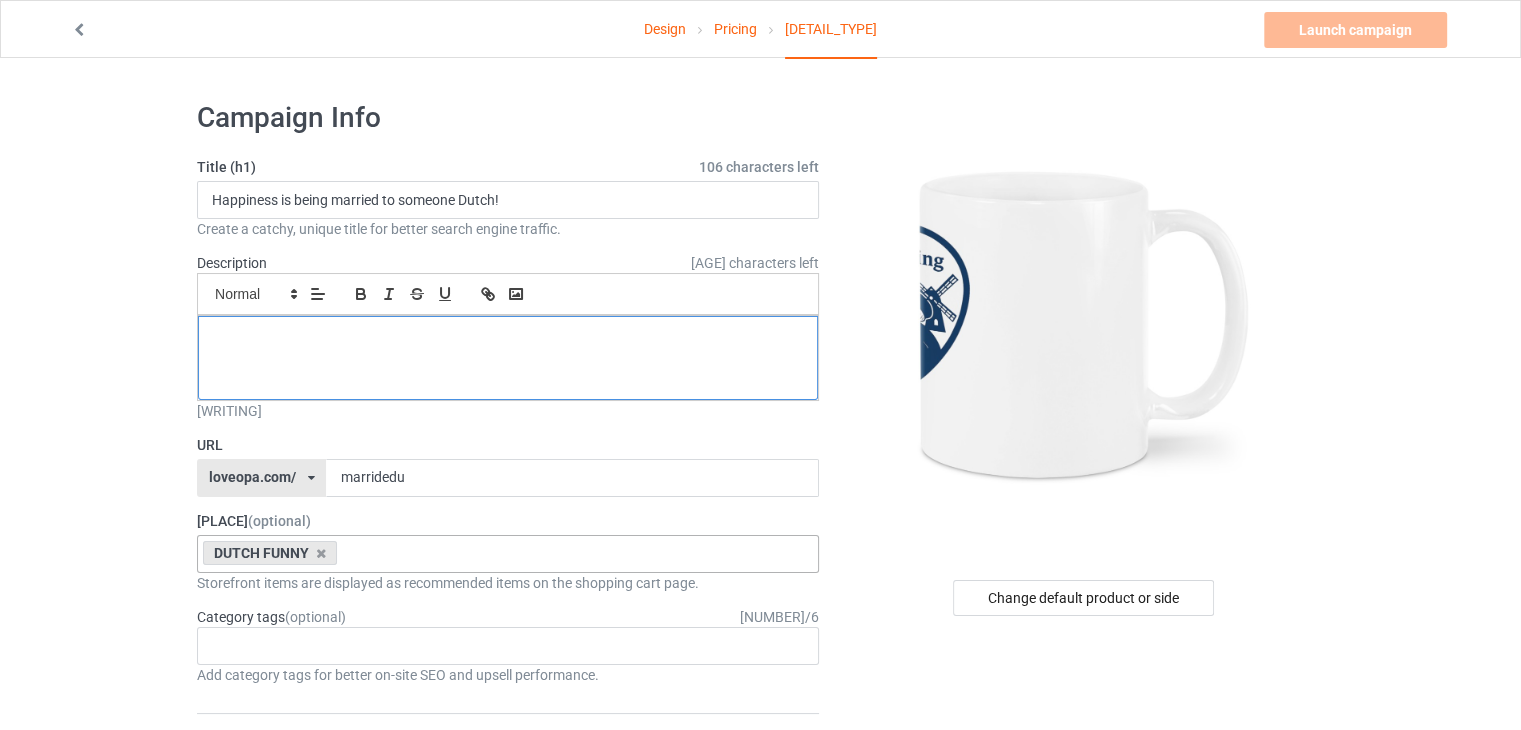 click at bounding box center (508, 338) 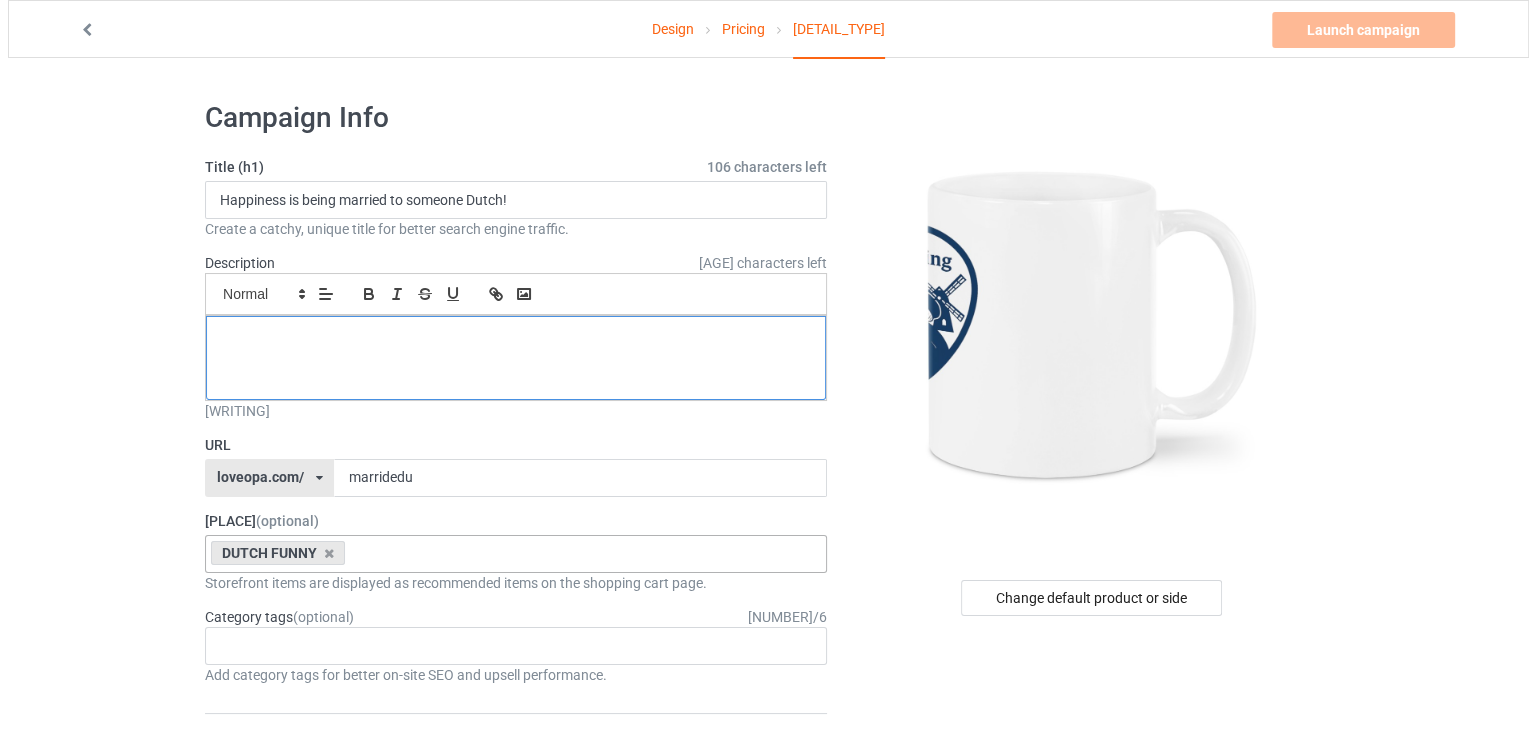 scroll, scrollTop: 0, scrollLeft: 0, axis: both 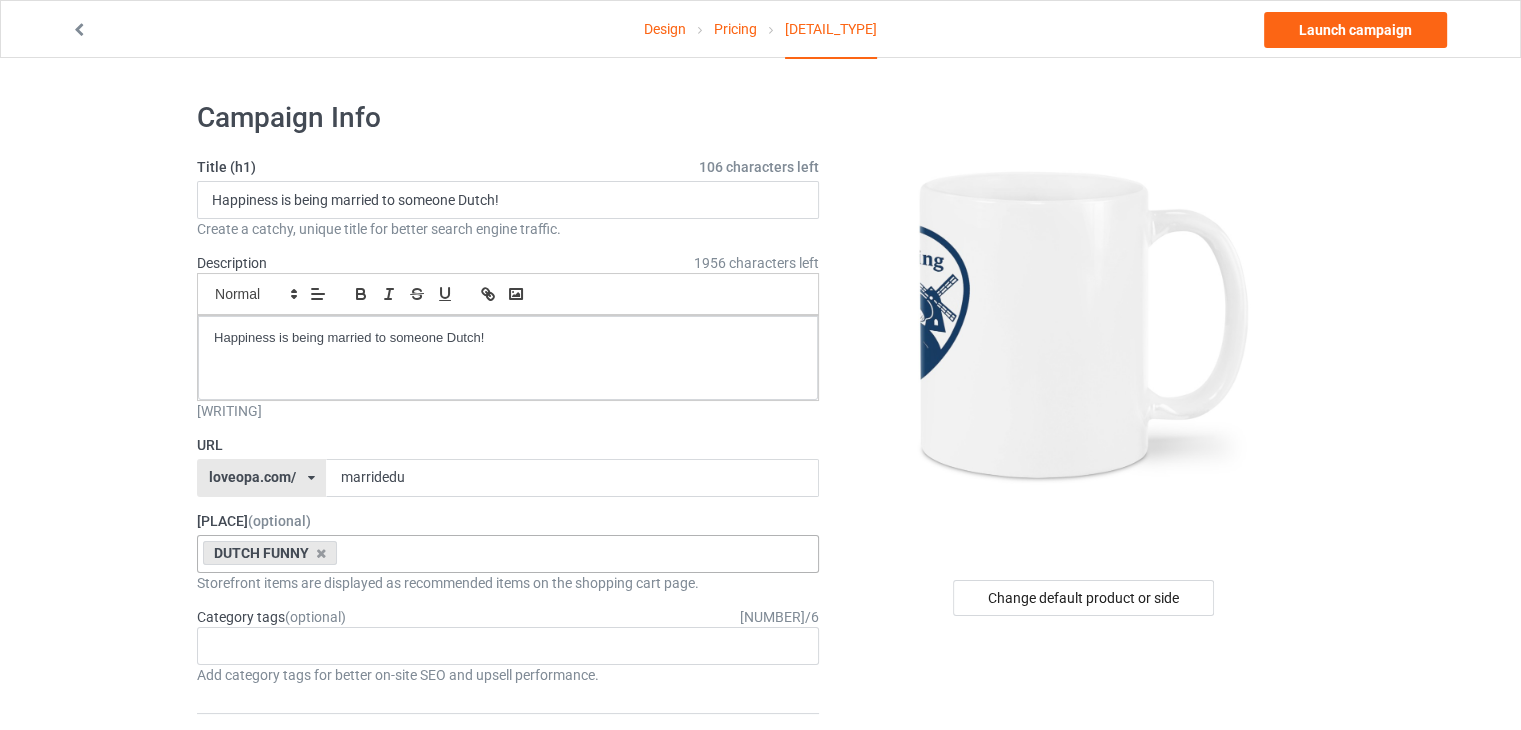 click at bounding box center (1085, 325) 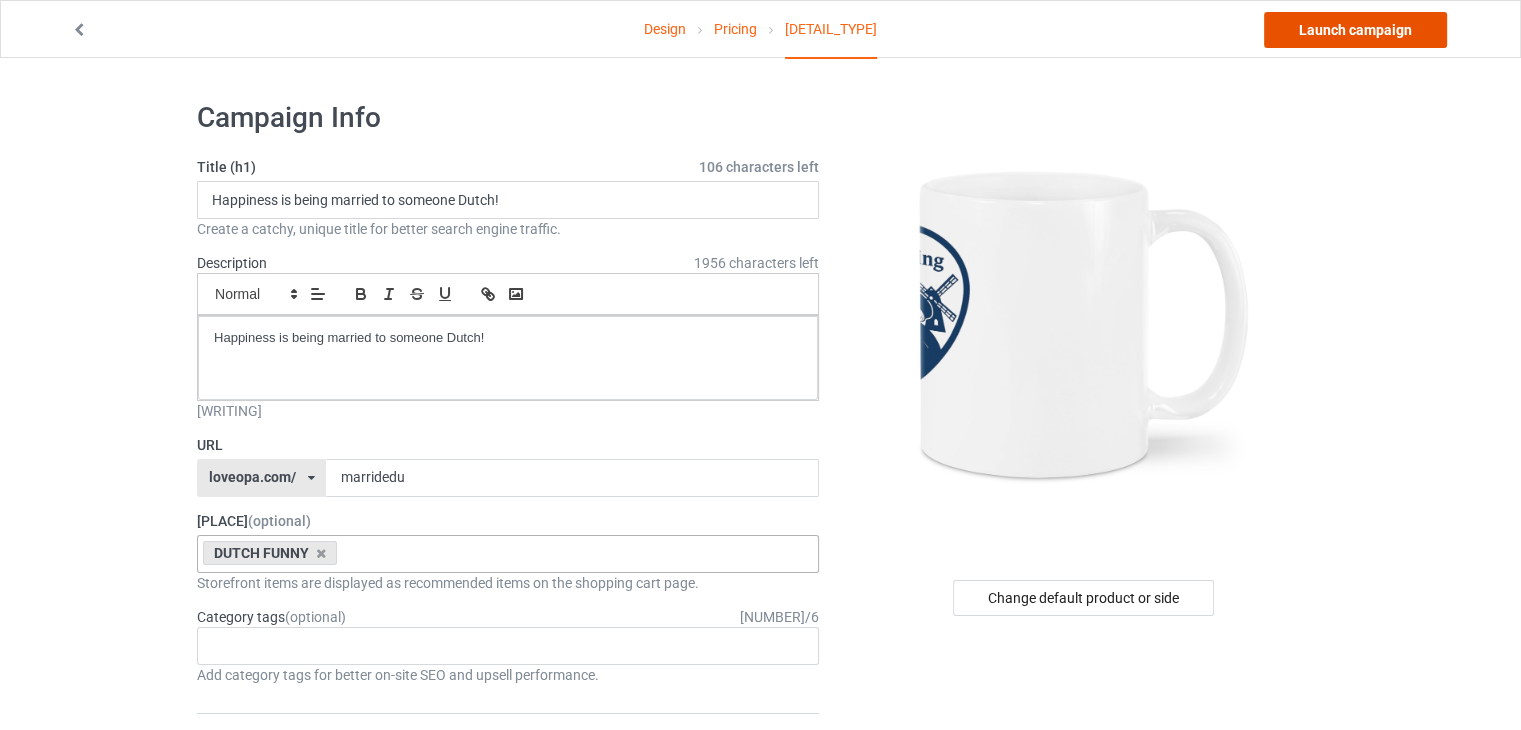 click on "Launch campaign" at bounding box center (1355, 30) 